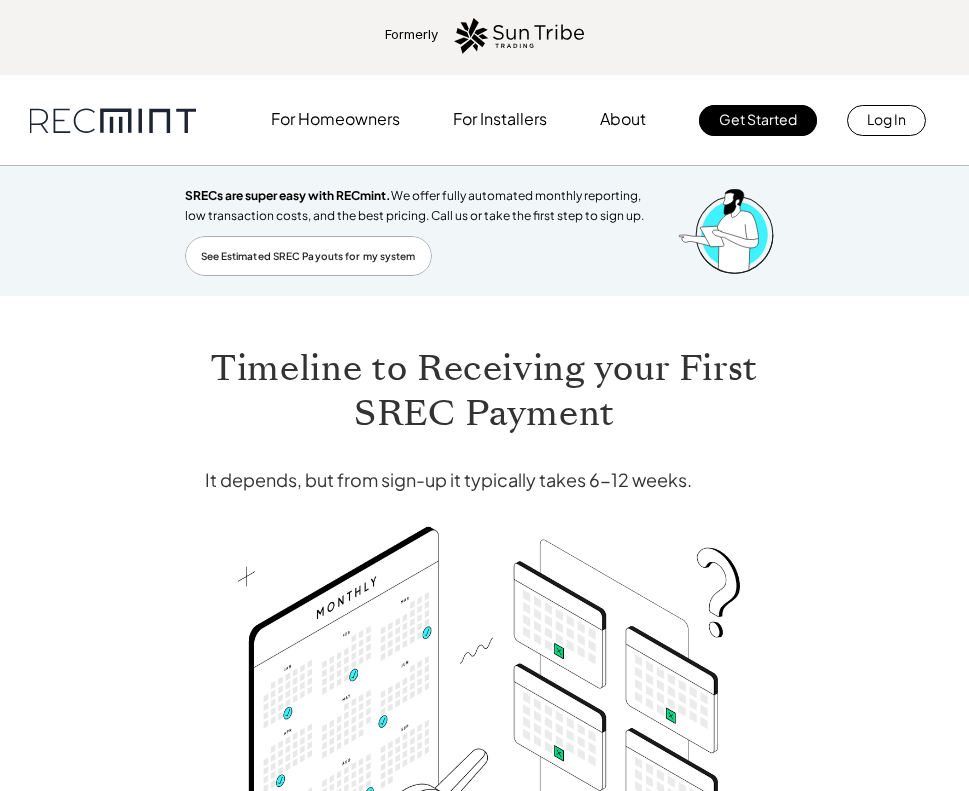 scroll, scrollTop: 0, scrollLeft: 0, axis: both 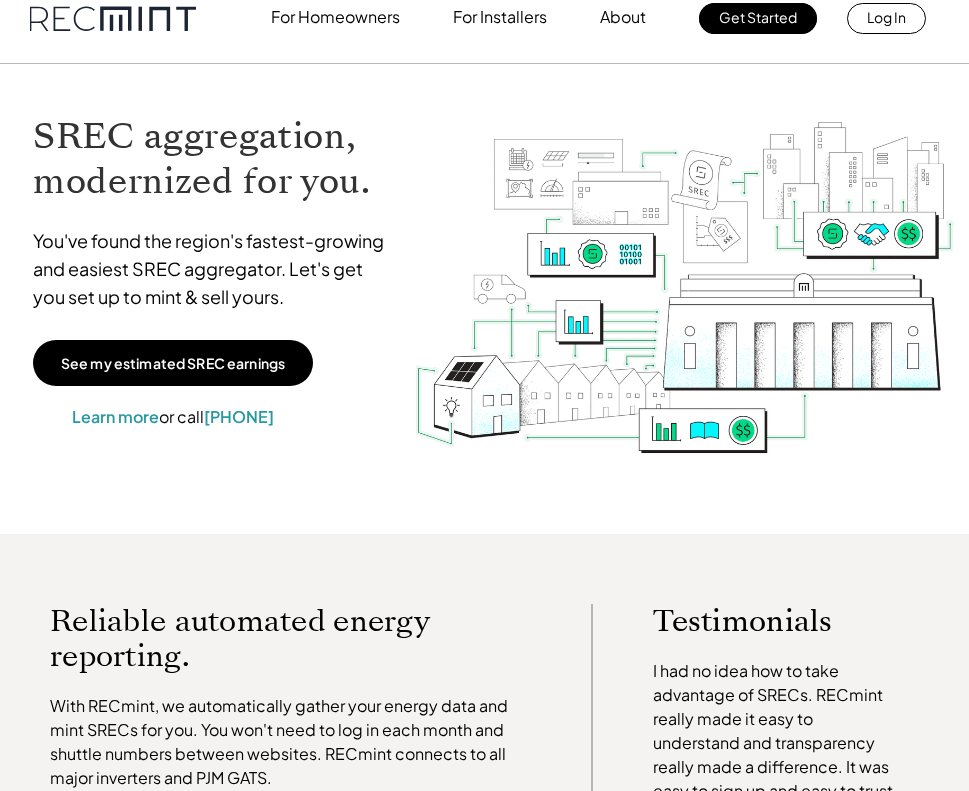 click on "See my estimated SREC earnings" at bounding box center (173, 363) 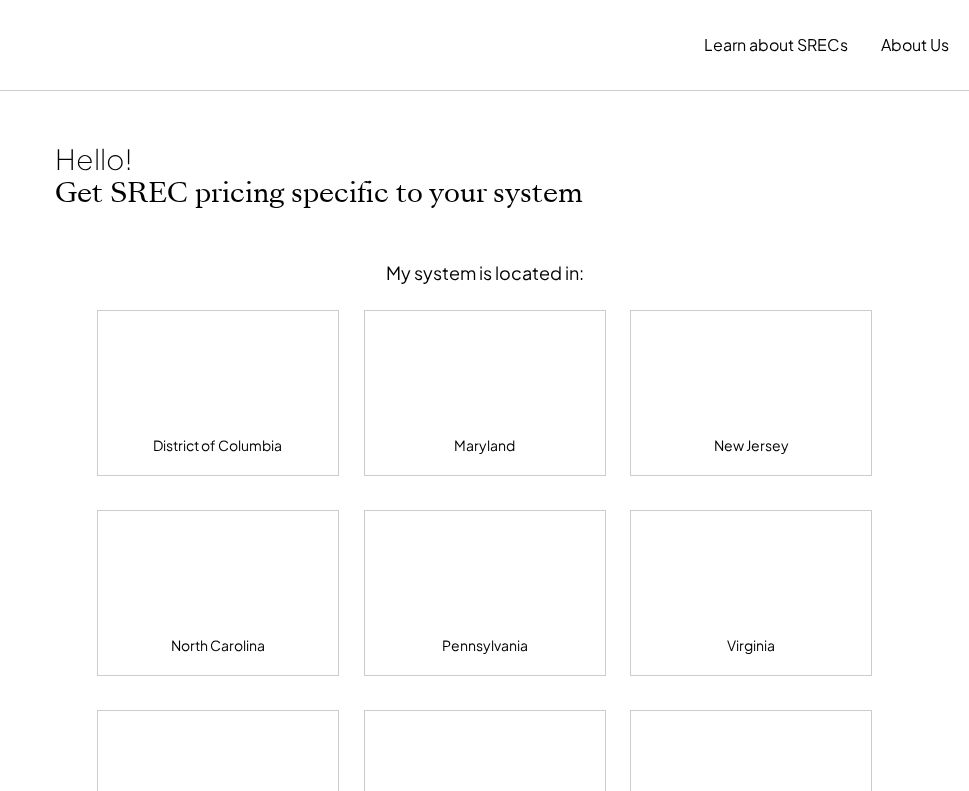 scroll, scrollTop: 0, scrollLeft: 0, axis: both 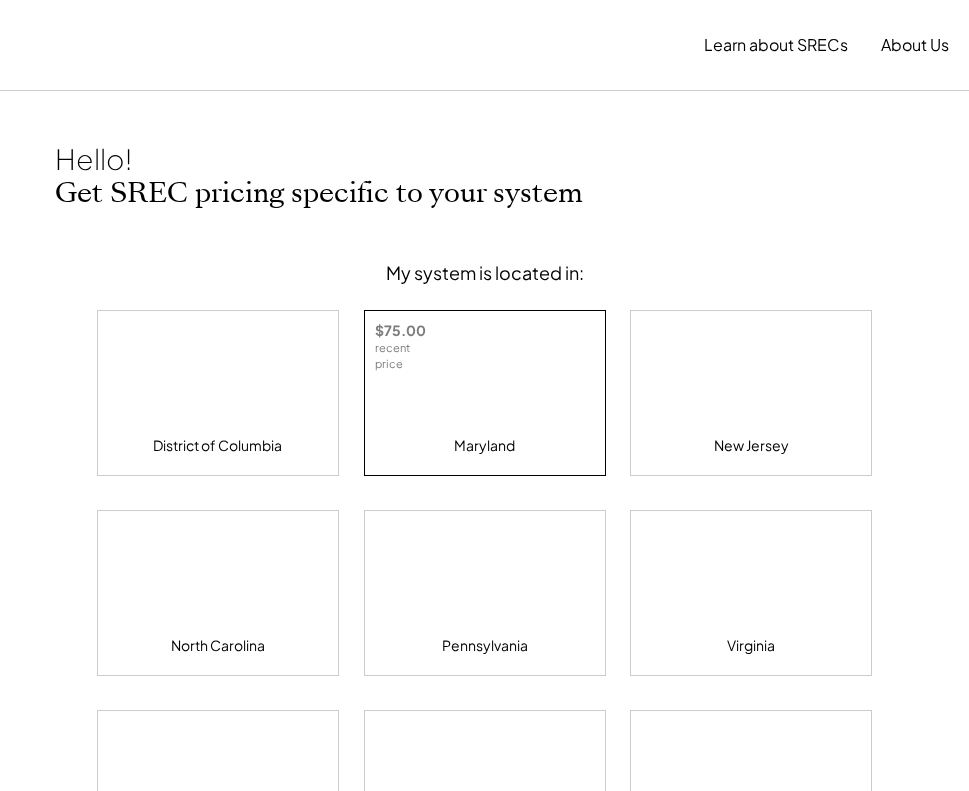 click at bounding box center (485, 381) 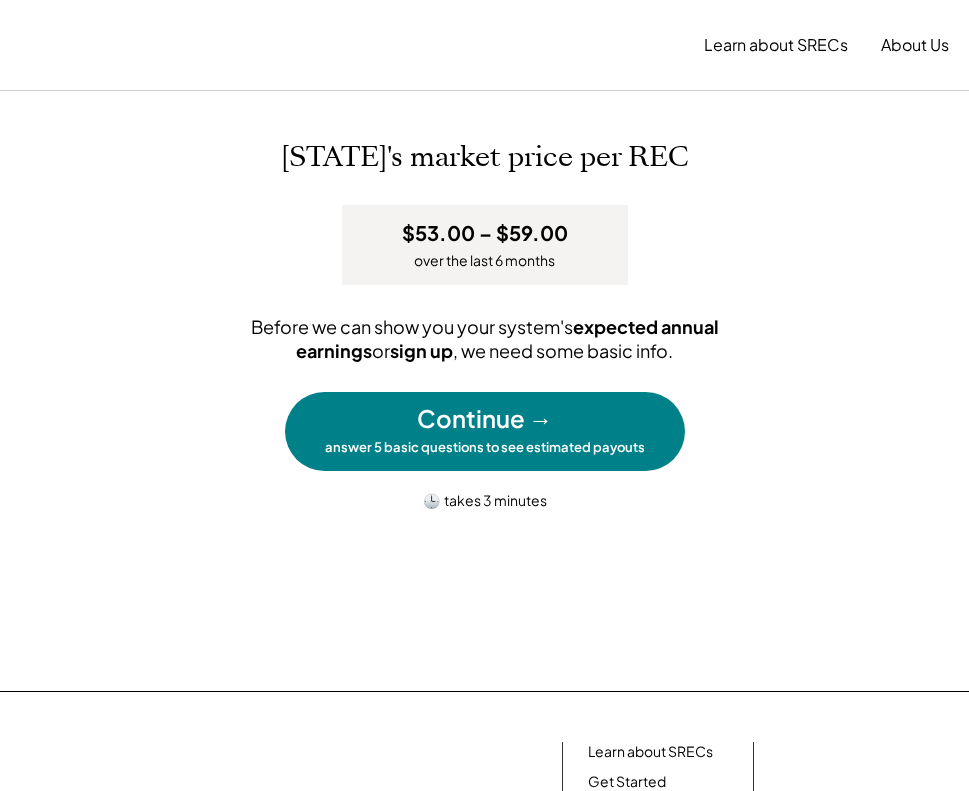 click on "[STATE]'s market price per REC $53.00 – $59.00 over the last 6 months Before we can show you your system's  expected annual earnings  or  sign up , we need some basic info. Continue → answer 5 basic questions to see estimated payouts 🕒  takes 3 minutes" at bounding box center (485, 325) 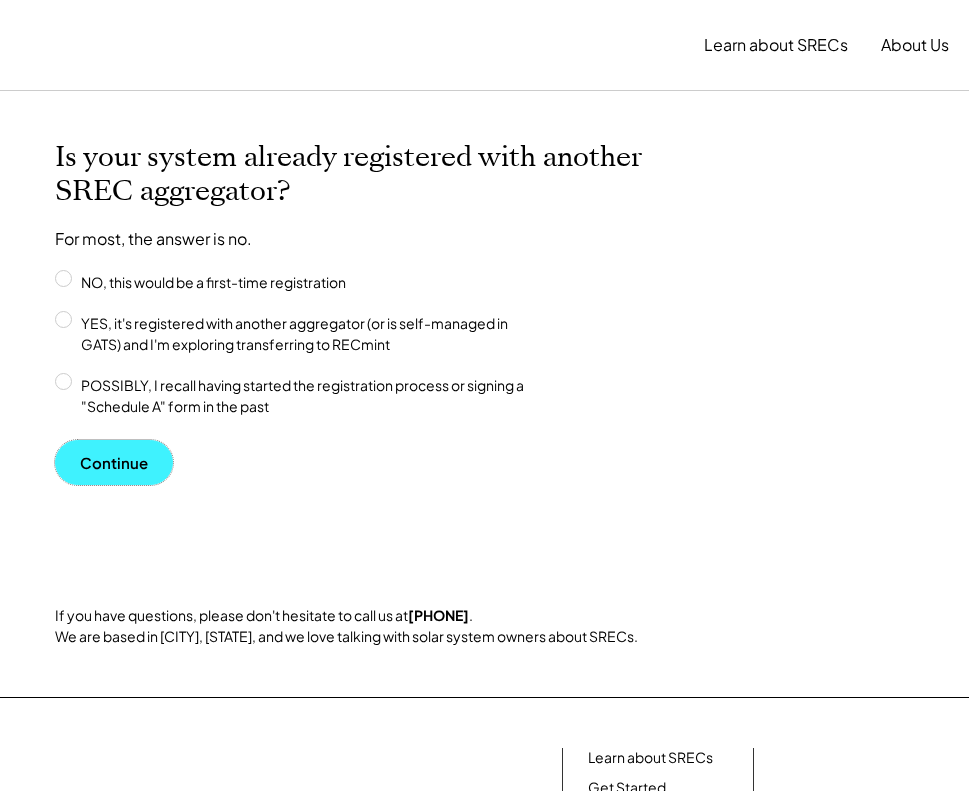 click on "Continue" at bounding box center (114, 462) 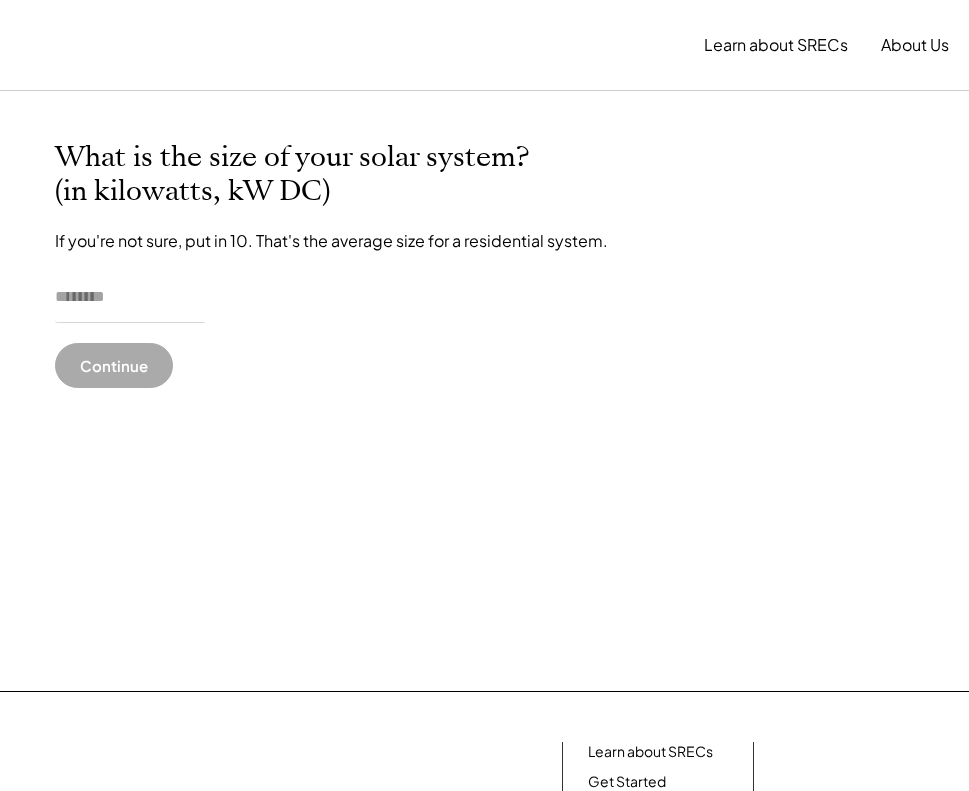 click at bounding box center (130, 298) 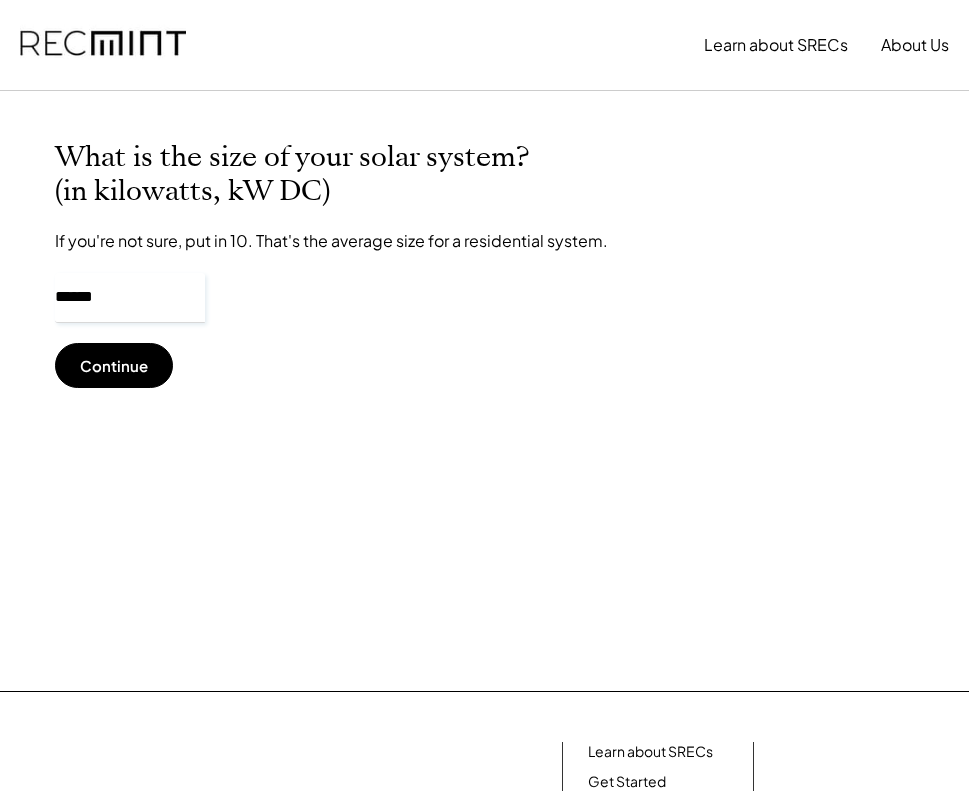 type on "*****" 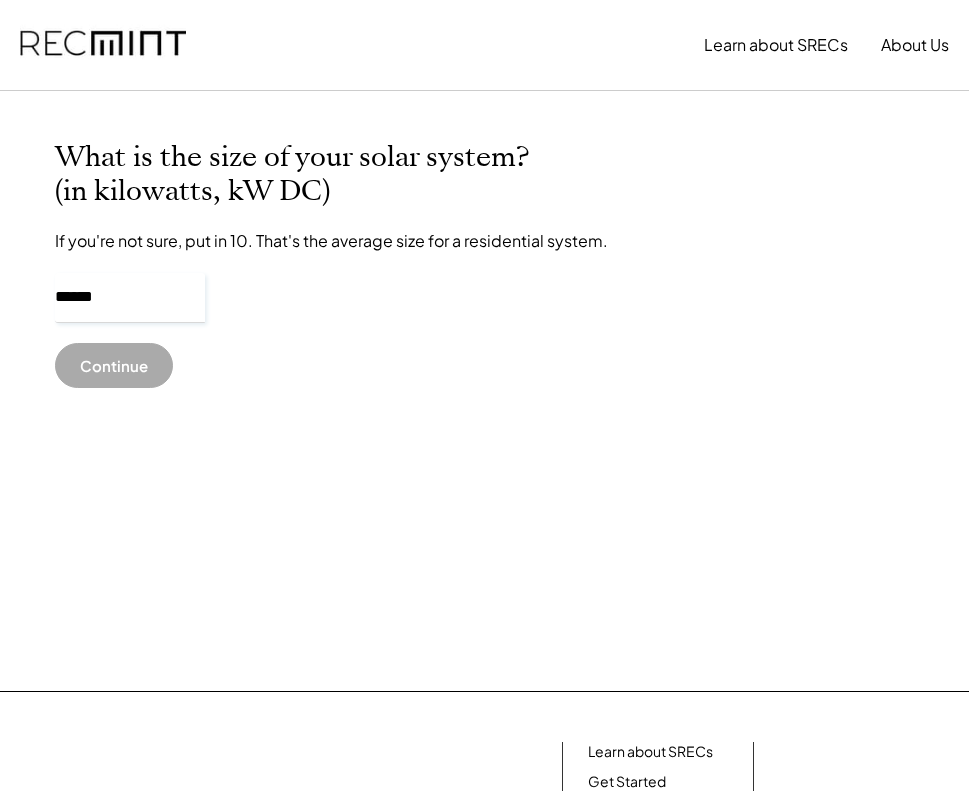 type on "******" 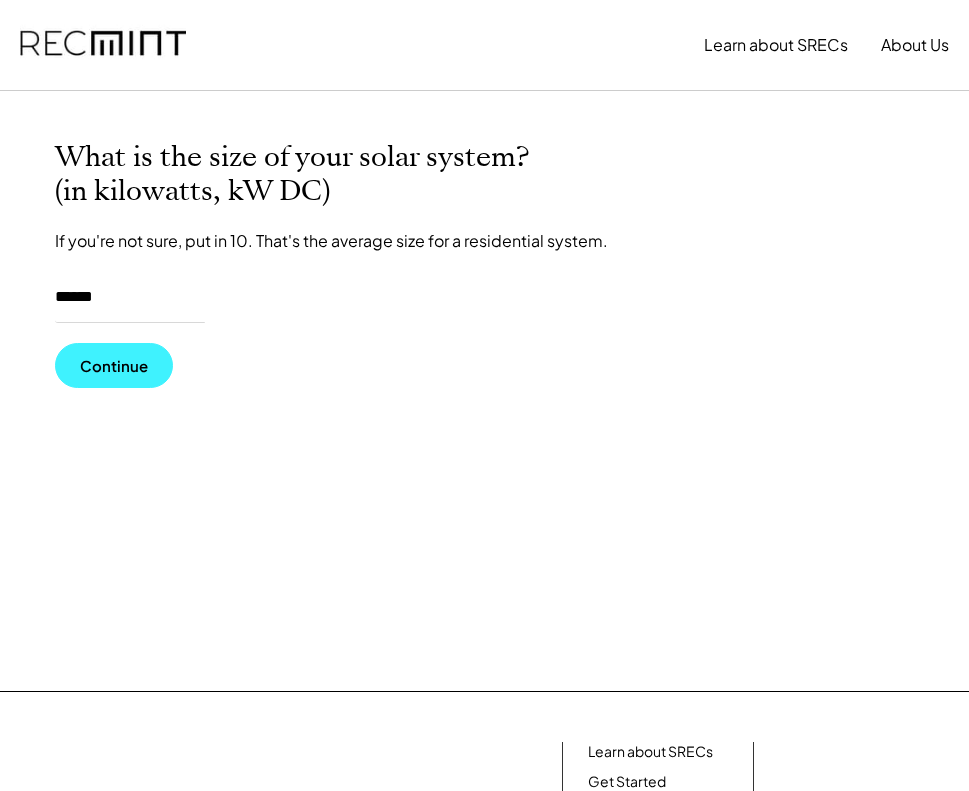 click on "Continue" at bounding box center (114, 365) 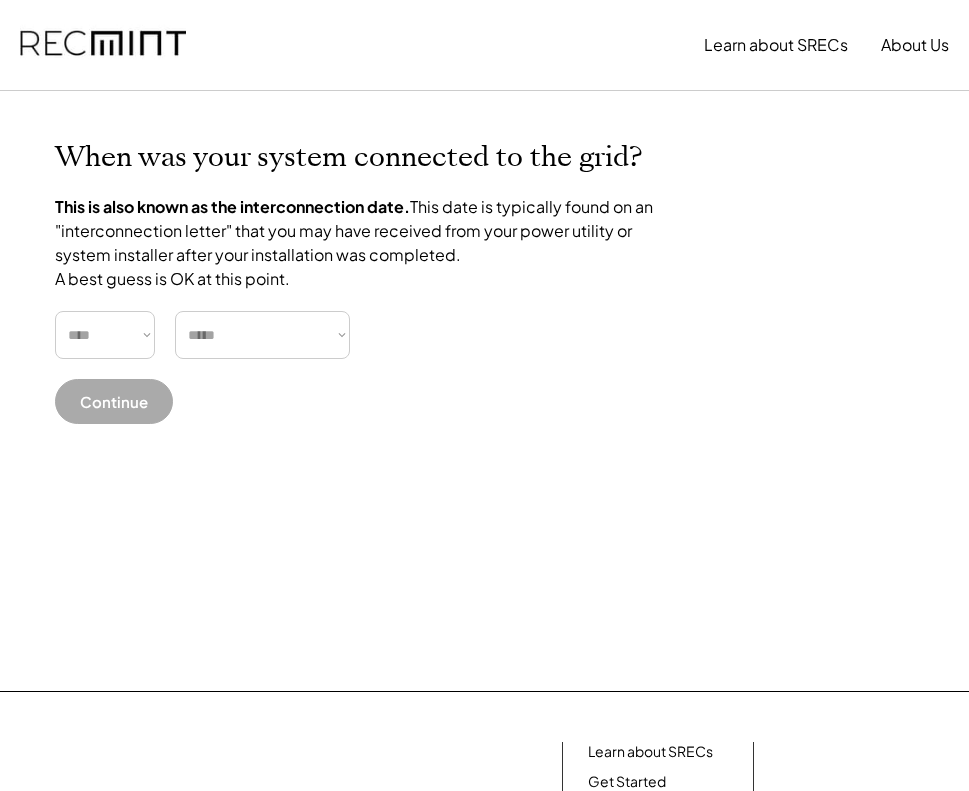 click on "**** **** **** **** **** **** **** **** **** **** **** **** **** **** ****" at bounding box center [105, 335] 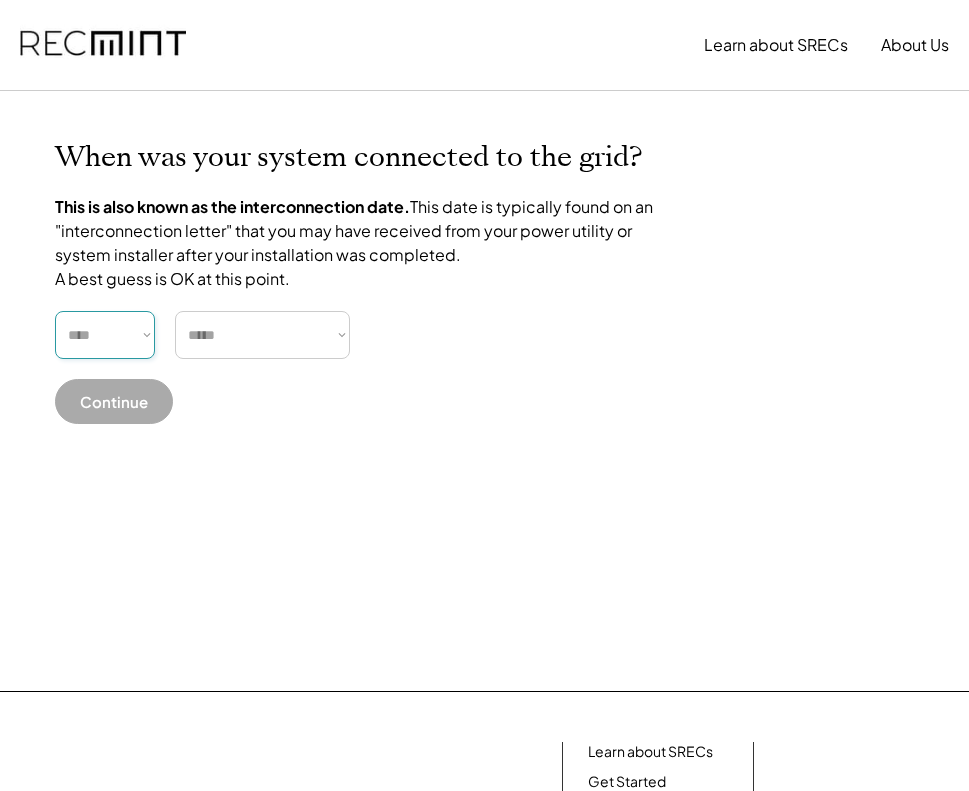 select on "****" 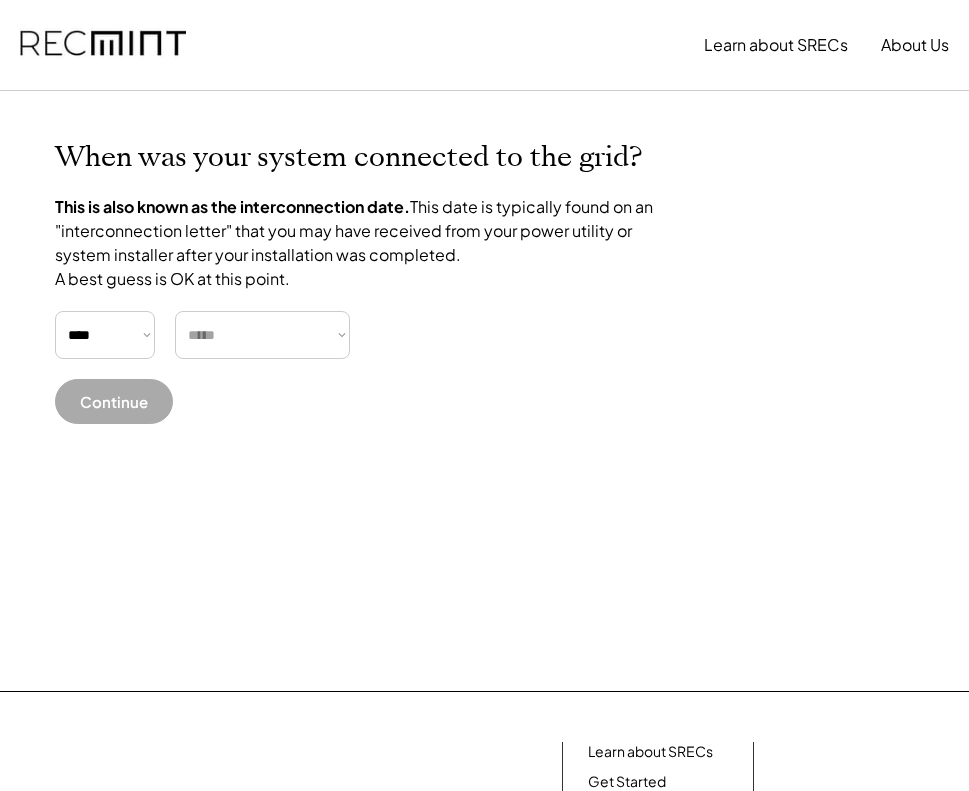 click on "When was your system connected to the grid? This is also known as the interconnection date.  This date is typically found on an "interconnection letter" that you may have received from your power utility or system installer after your installation was completed.
A best guess is OK at this point. **** **** **** **** **** **** **** **** **** **** **** **** **** **** **** ***** ******* ******** ***** ***** *** **** **** ****** ********* ******* ******** ******** Continue" at bounding box center (485, 391) 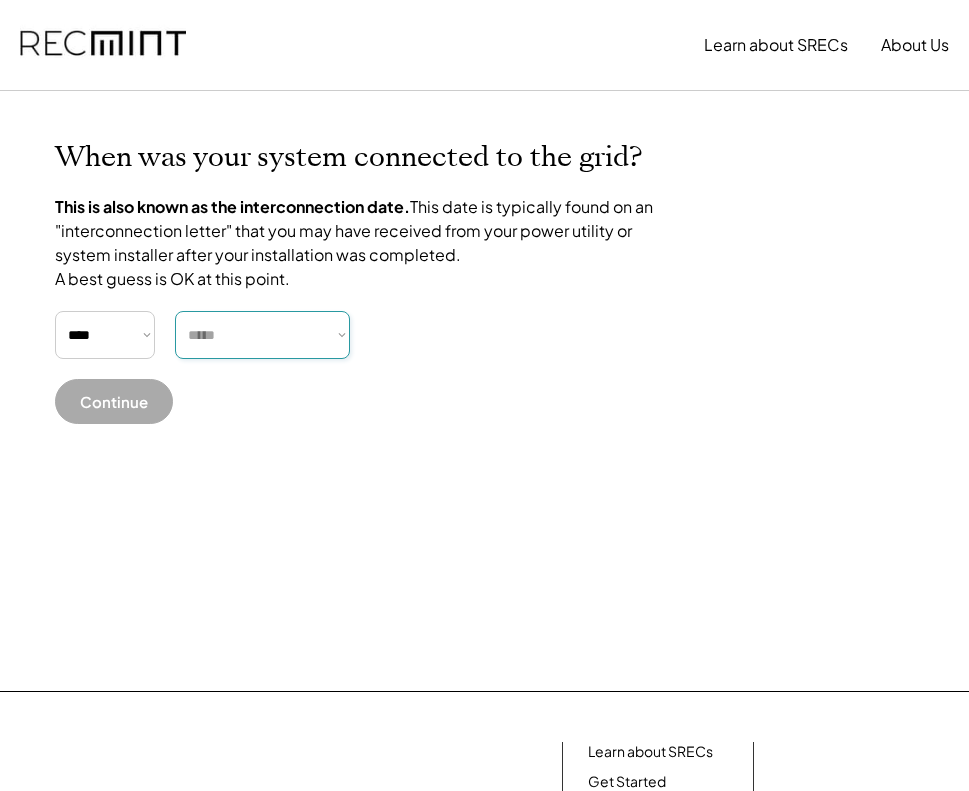 select on "*********" 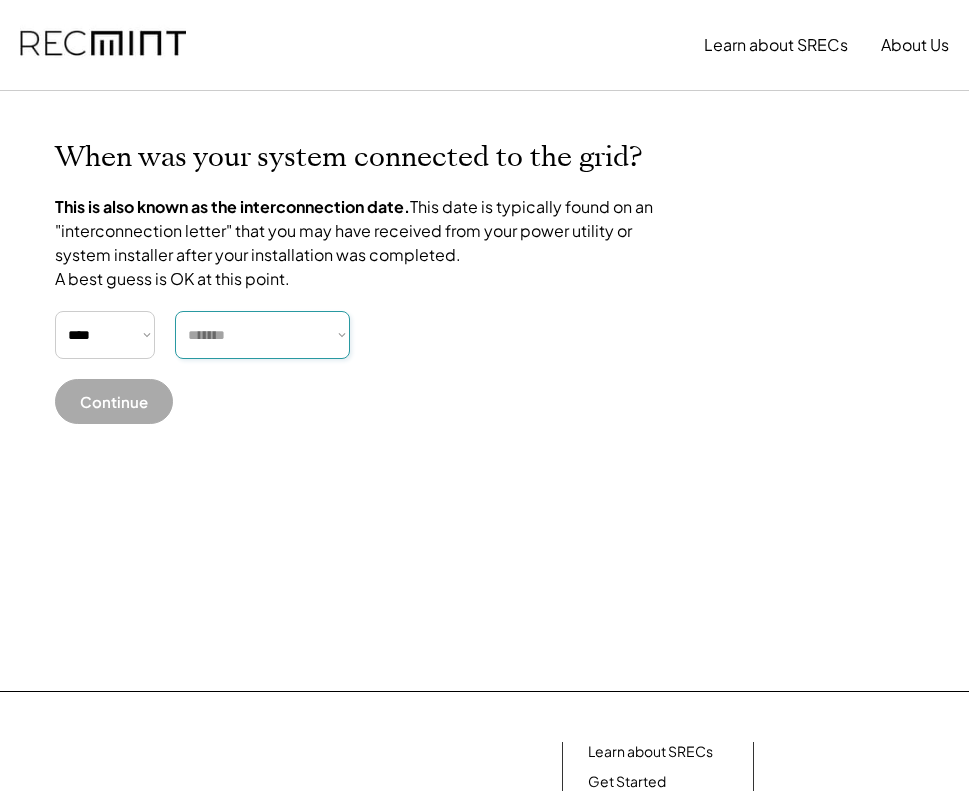 click on "*******" at bounding box center [0, 0] 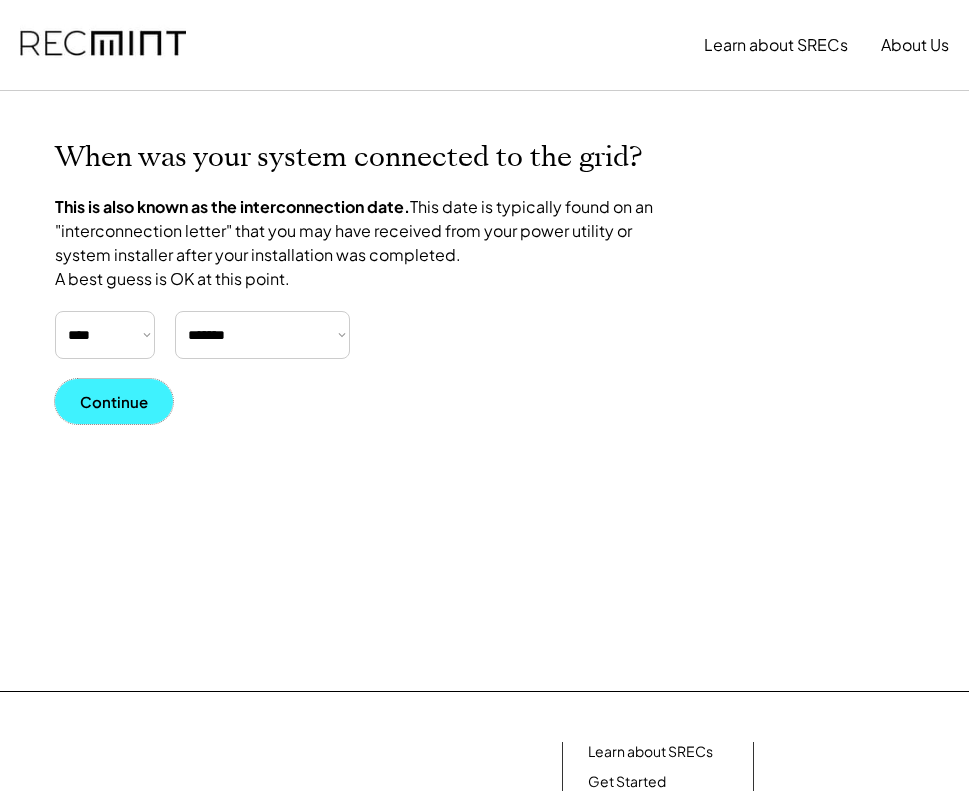 click on "Continue" at bounding box center (114, 401) 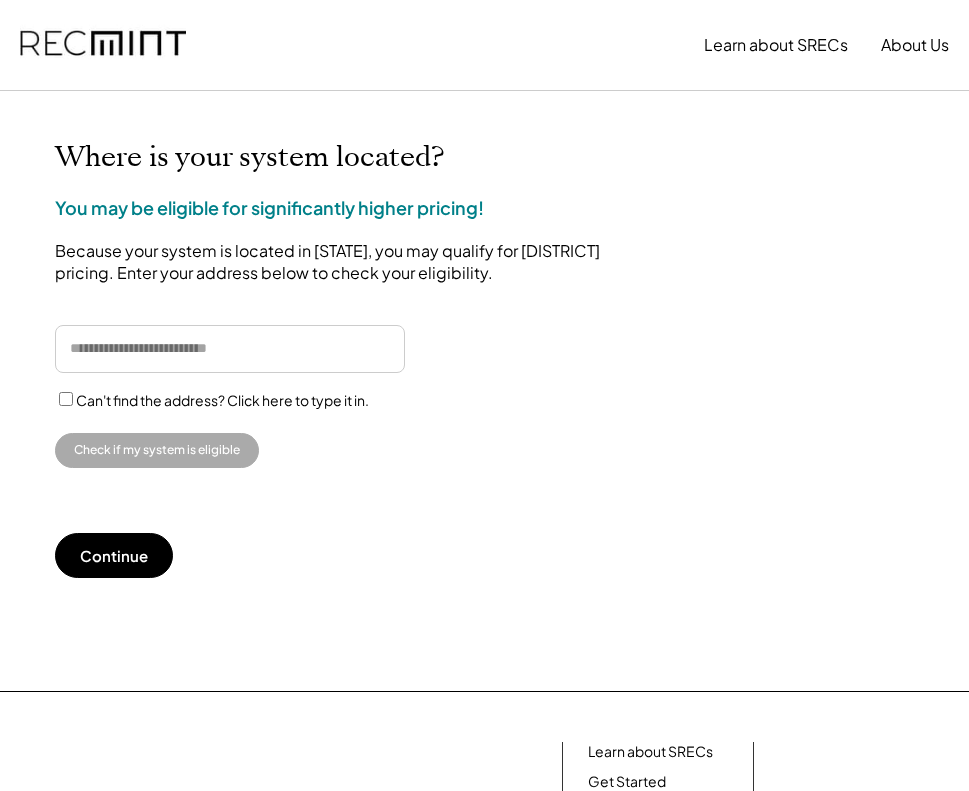 click at bounding box center [230, 349] 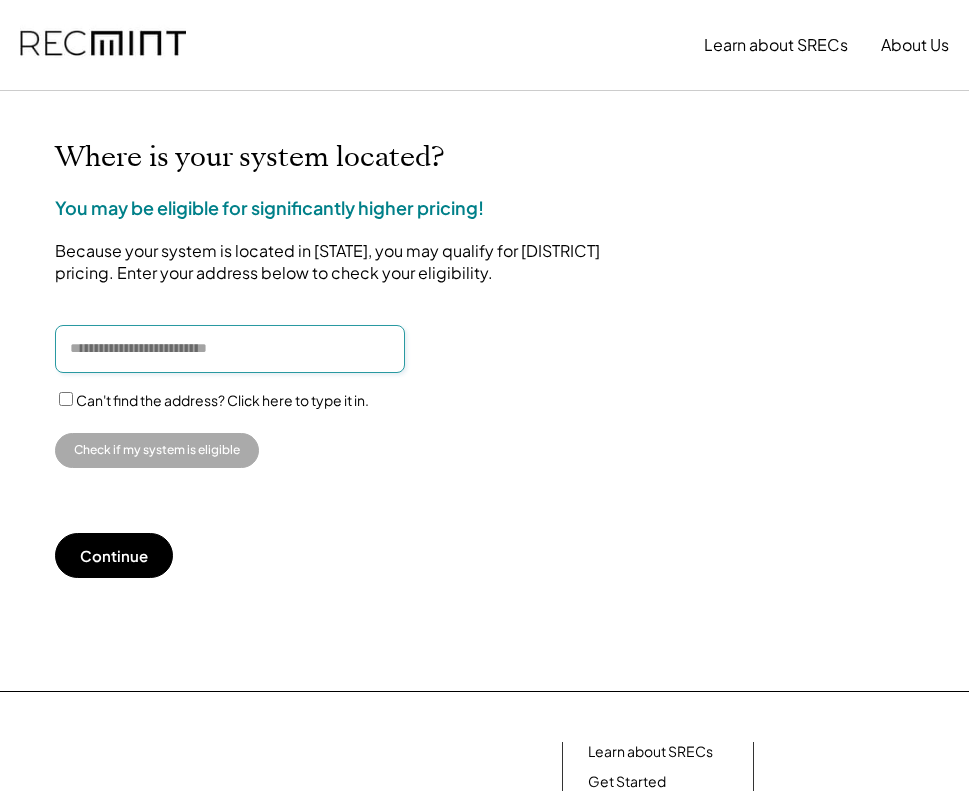 type on "*" 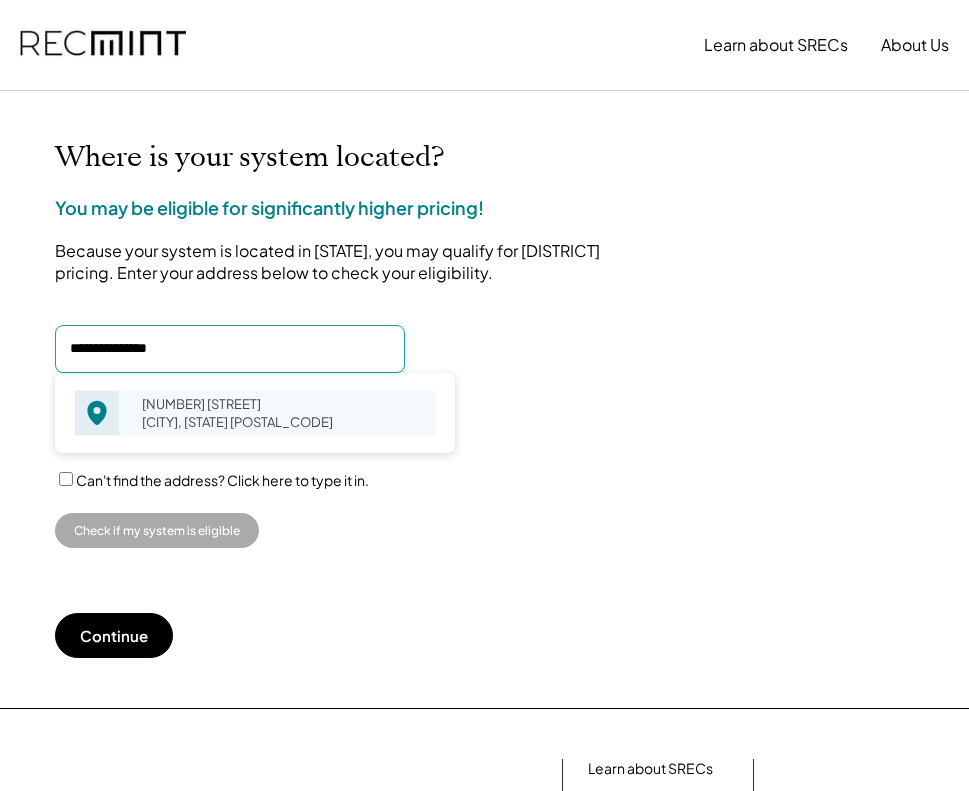 click on "[NUMBER] [STREET]
[CITY], [STATE] [POSTAL_CODE]" at bounding box center (282, 413) 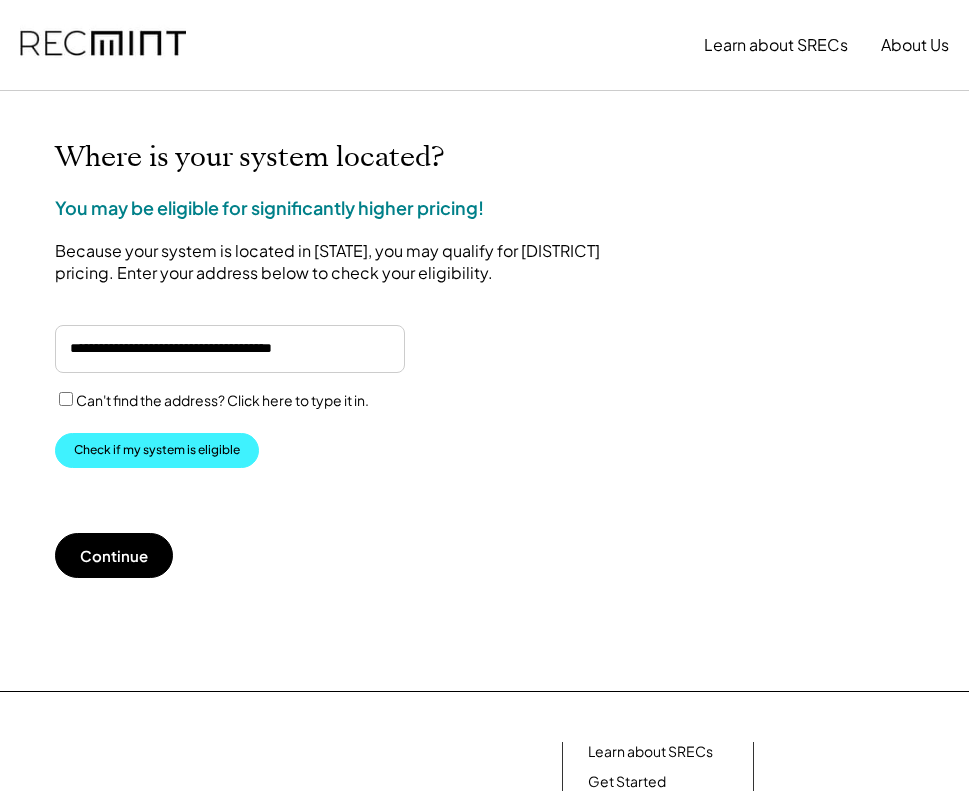 click on "Check if my system is eligible" at bounding box center (157, 450) 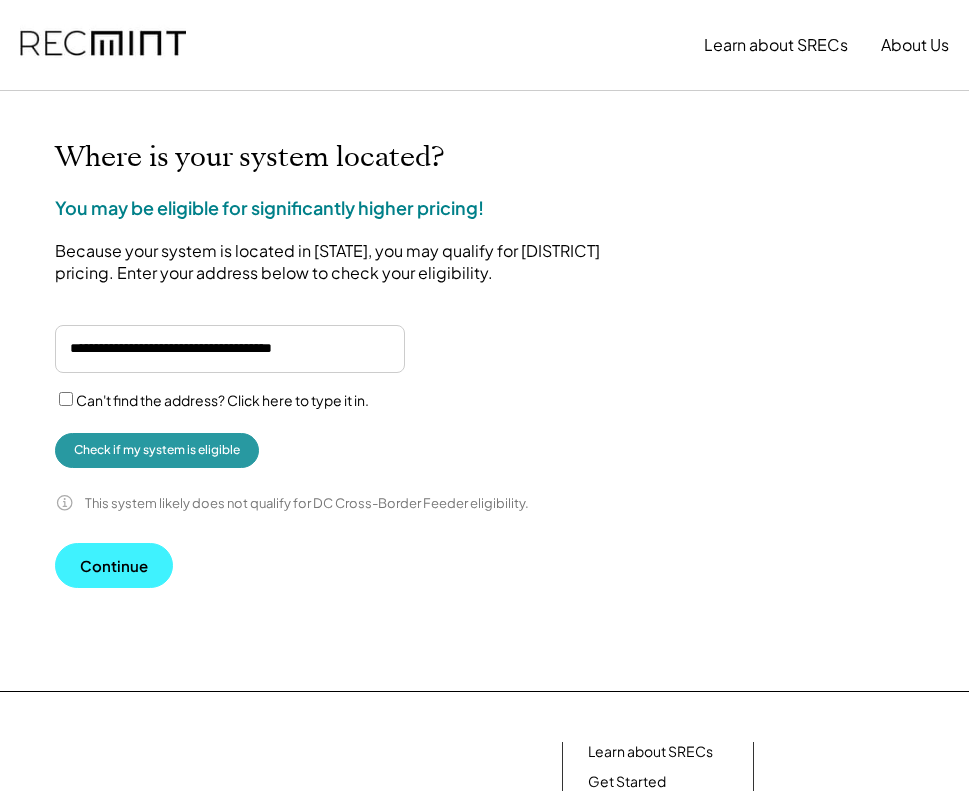 click on "Continue" at bounding box center [114, 565] 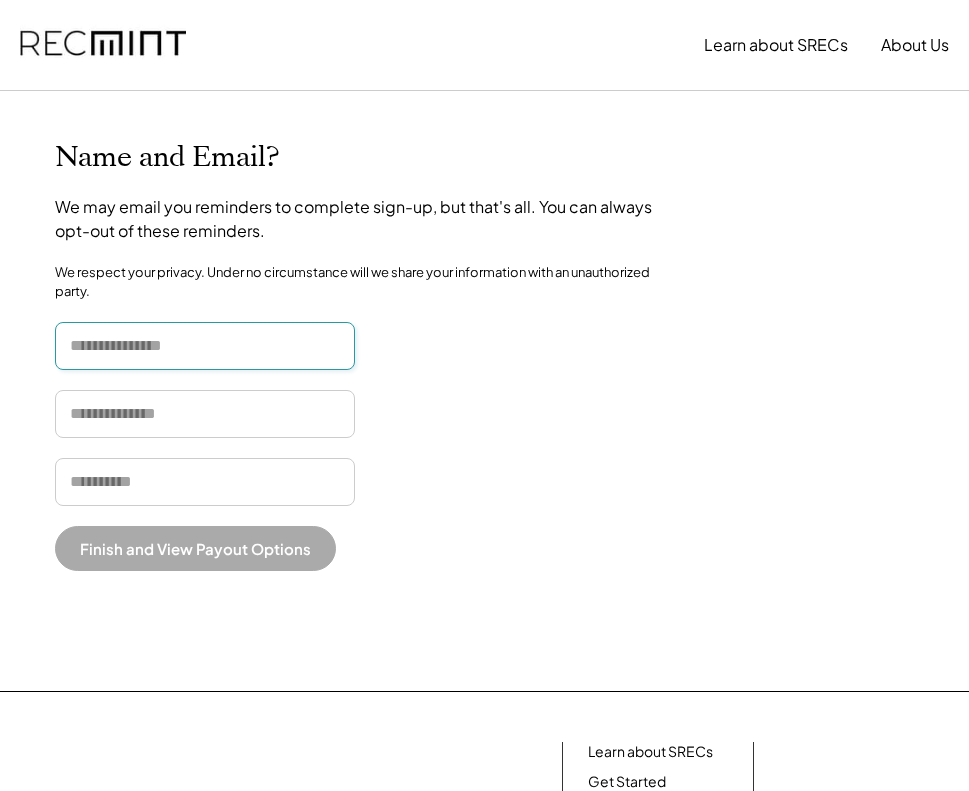 click at bounding box center (205, 346) 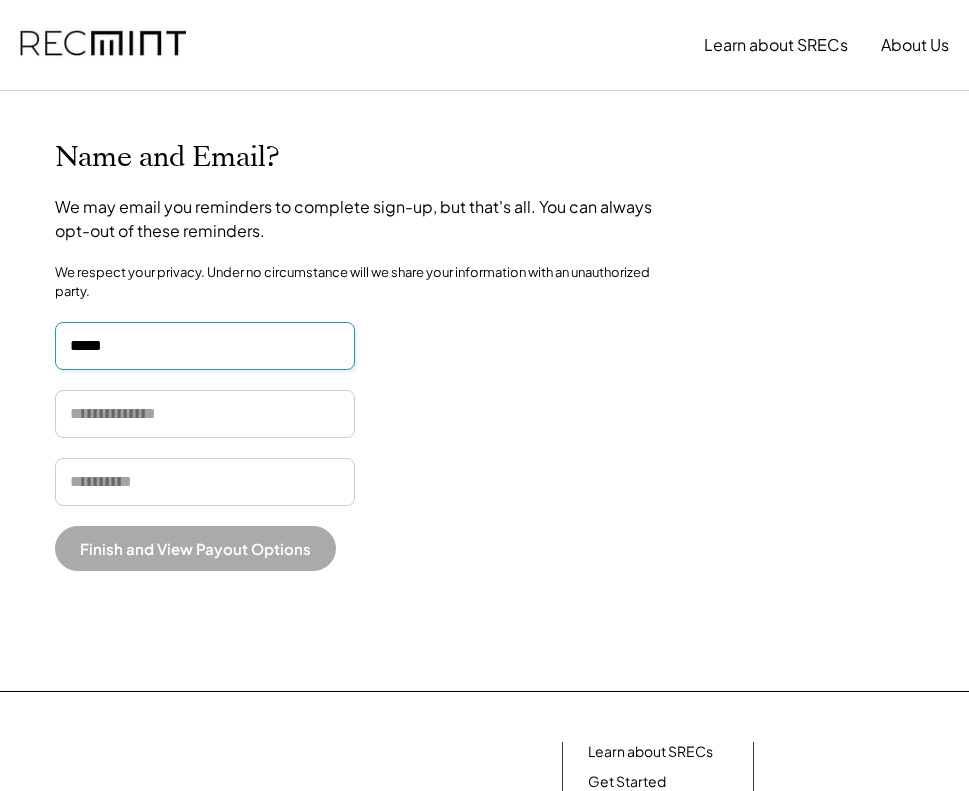 type on "*****" 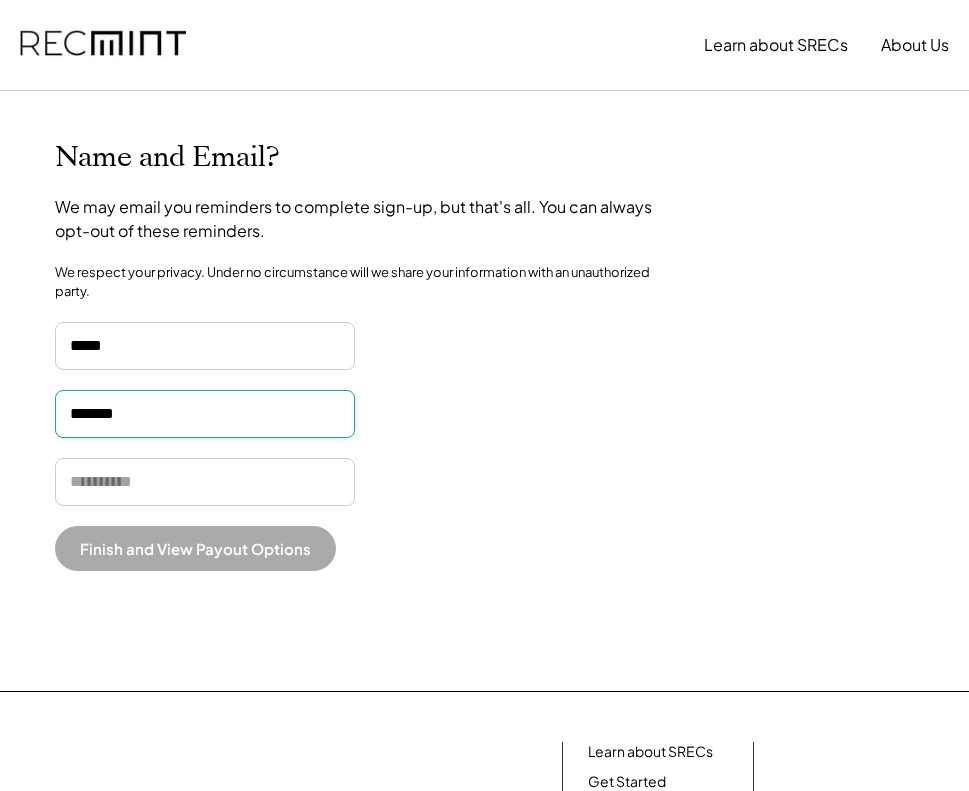 type on "*******" 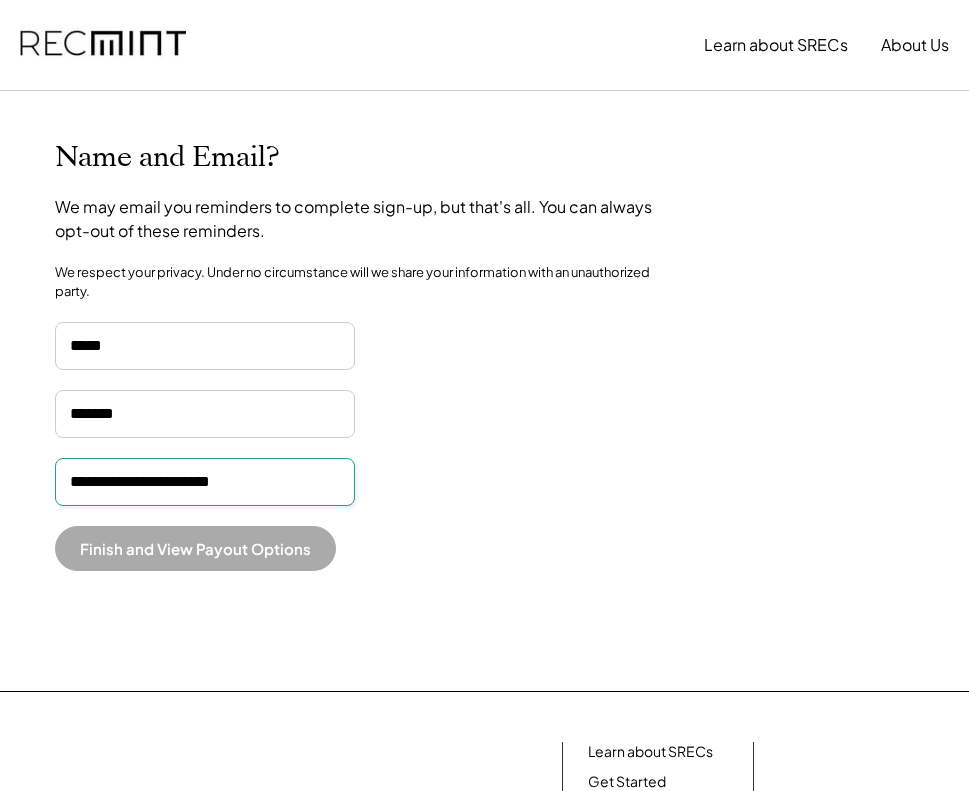 type on "**********" 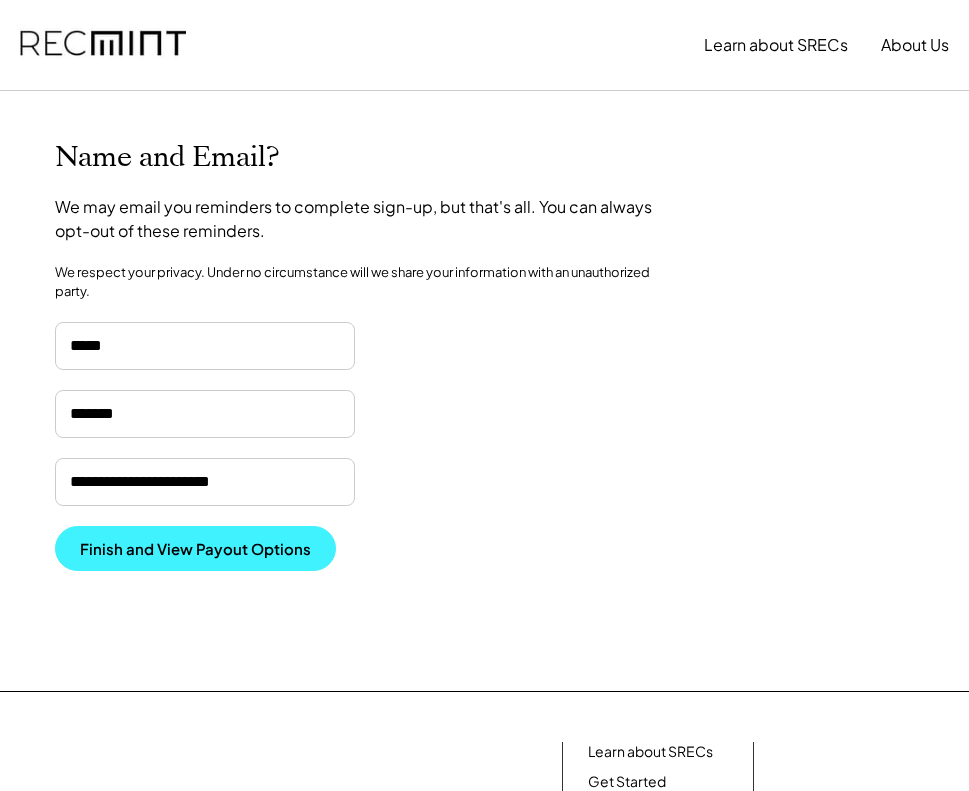 click on "Finish and View Payout Options" at bounding box center (195, 548) 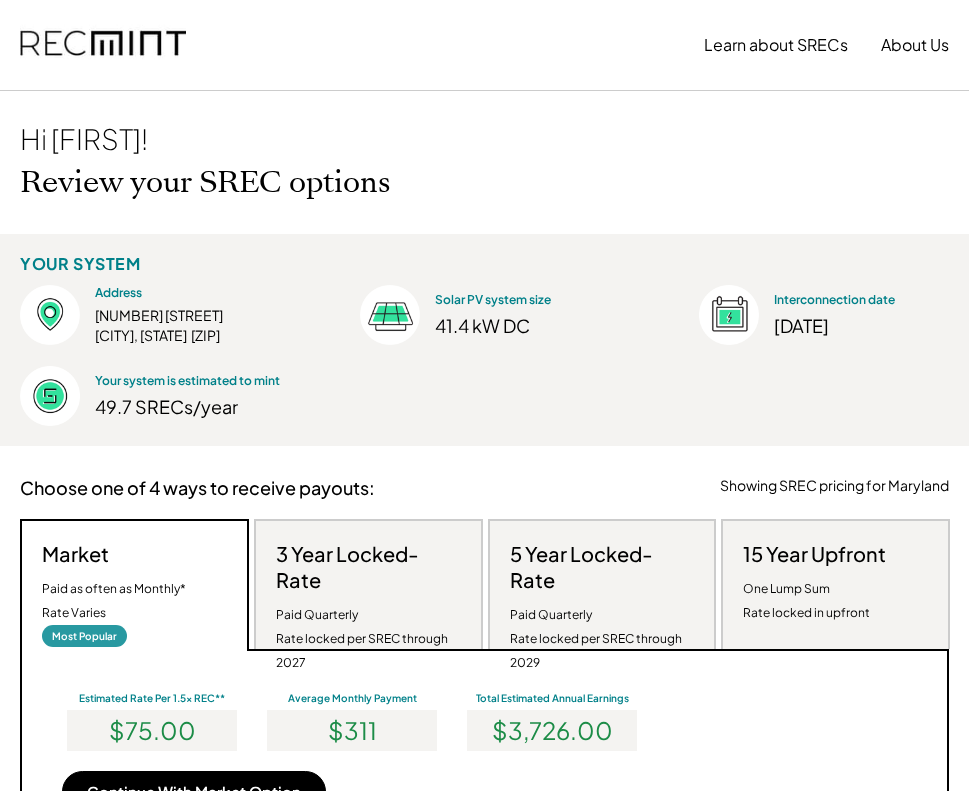 scroll, scrollTop: 0, scrollLeft: 0, axis: both 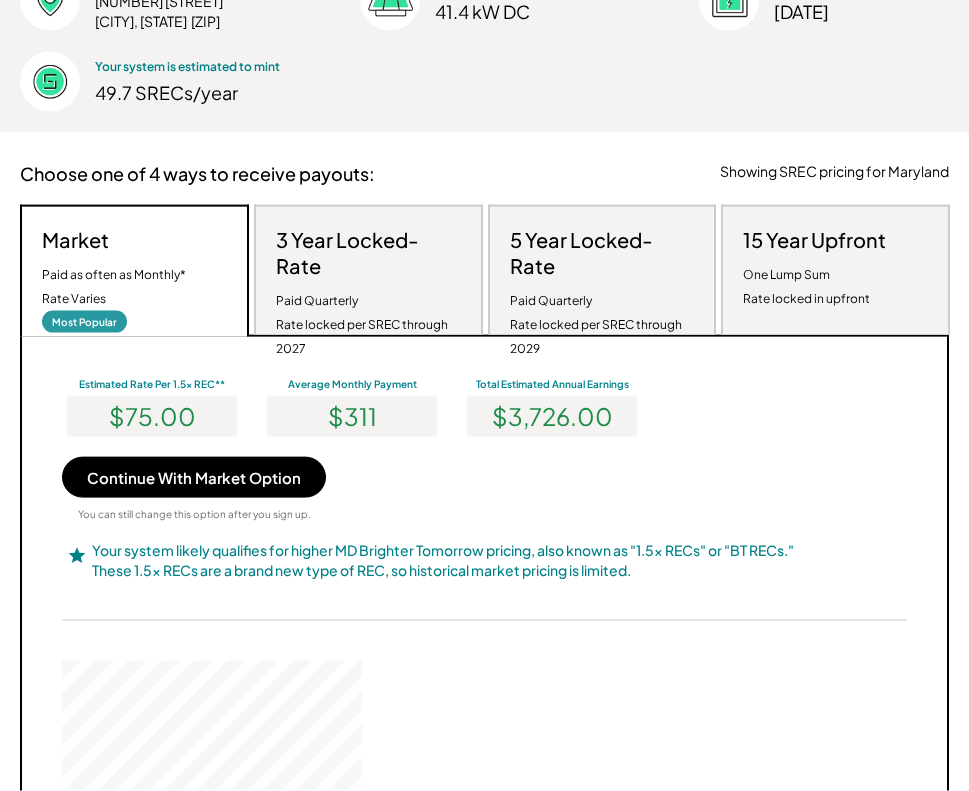 drag, startPoint x: 514, startPoint y: 130, endPoint x: 516, endPoint y: 146, distance: 16.124516 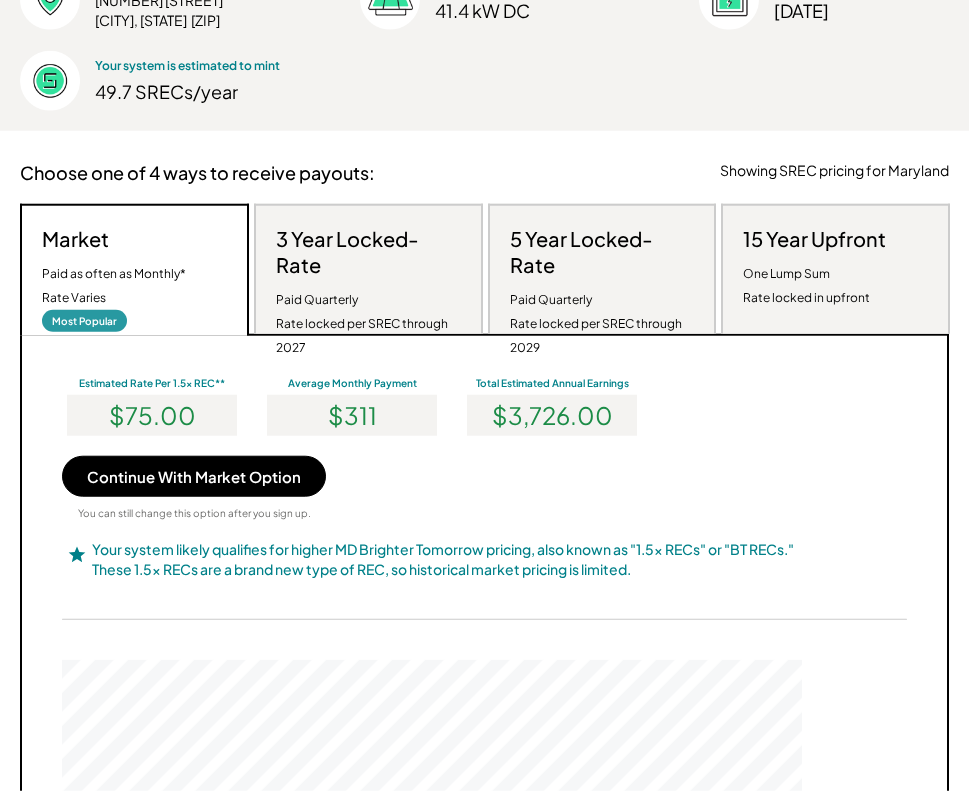 scroll, scrollTop: 999620, scrollLeft: 999260, axis: both 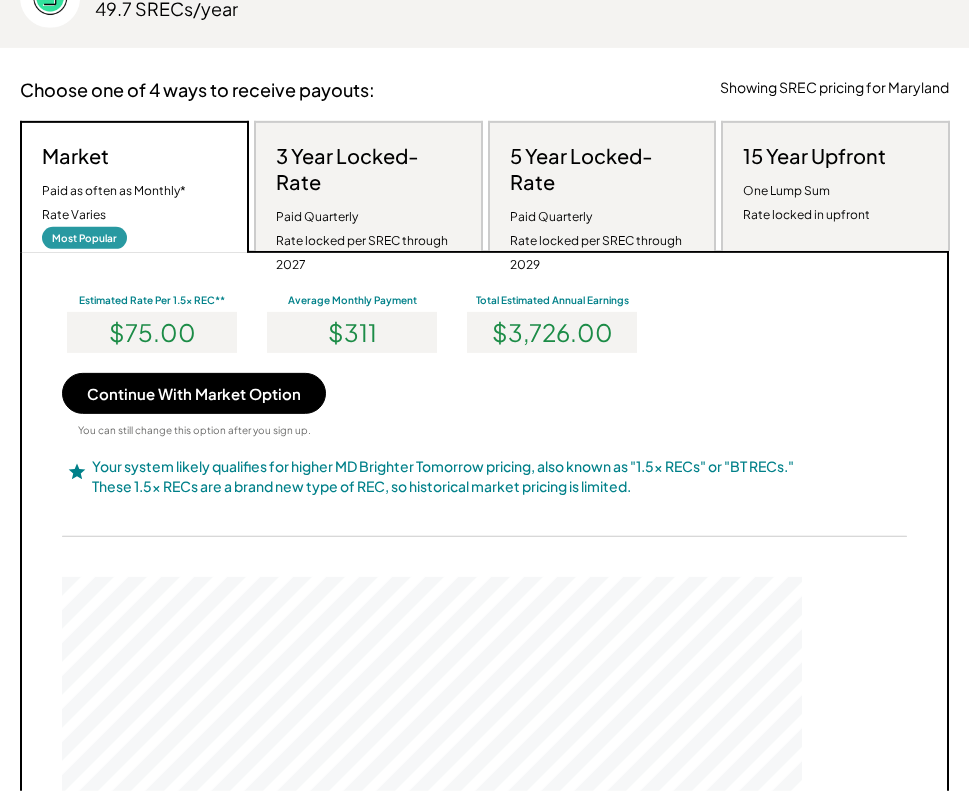 drag, startPoint x: 517, startPoint y: 94, endPoint x: 517, endPoint y: 120, distance: 26 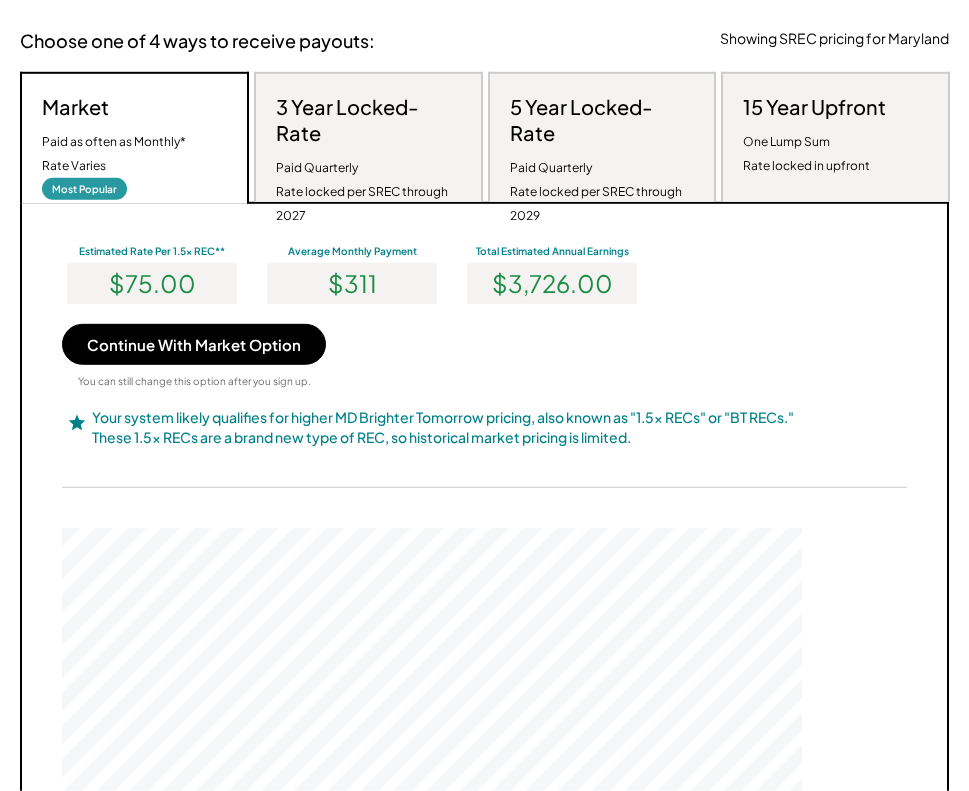 drag, startPoint x: 517, startPoint y: 121, endPoint x: 511, endPoint y: 141, distance: 20.880613 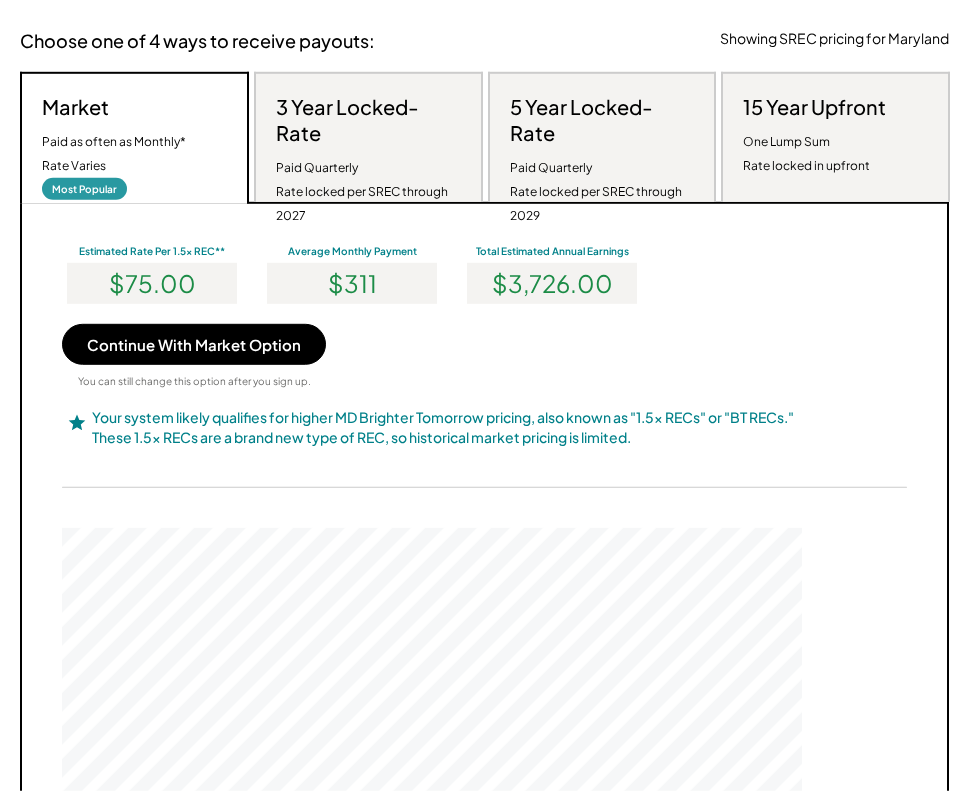 scroll, scrollTop: 451, scrollLeft: 0, axis: vertical 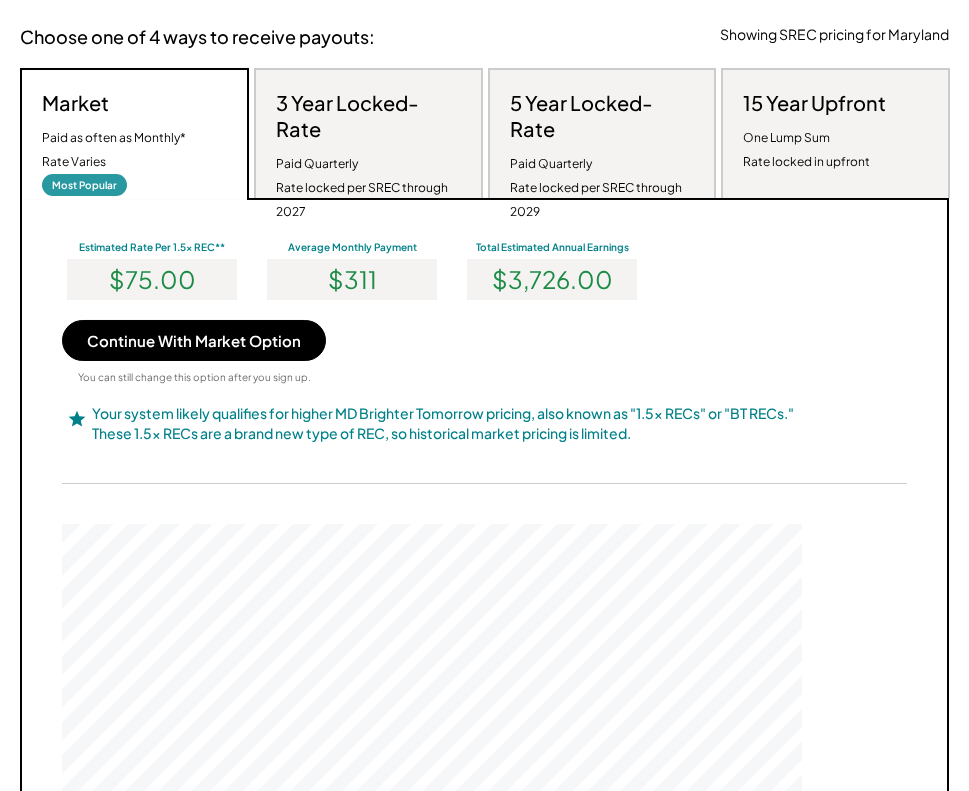 click on "3 Year Locked-Rate" at bounding box center (368, 116) 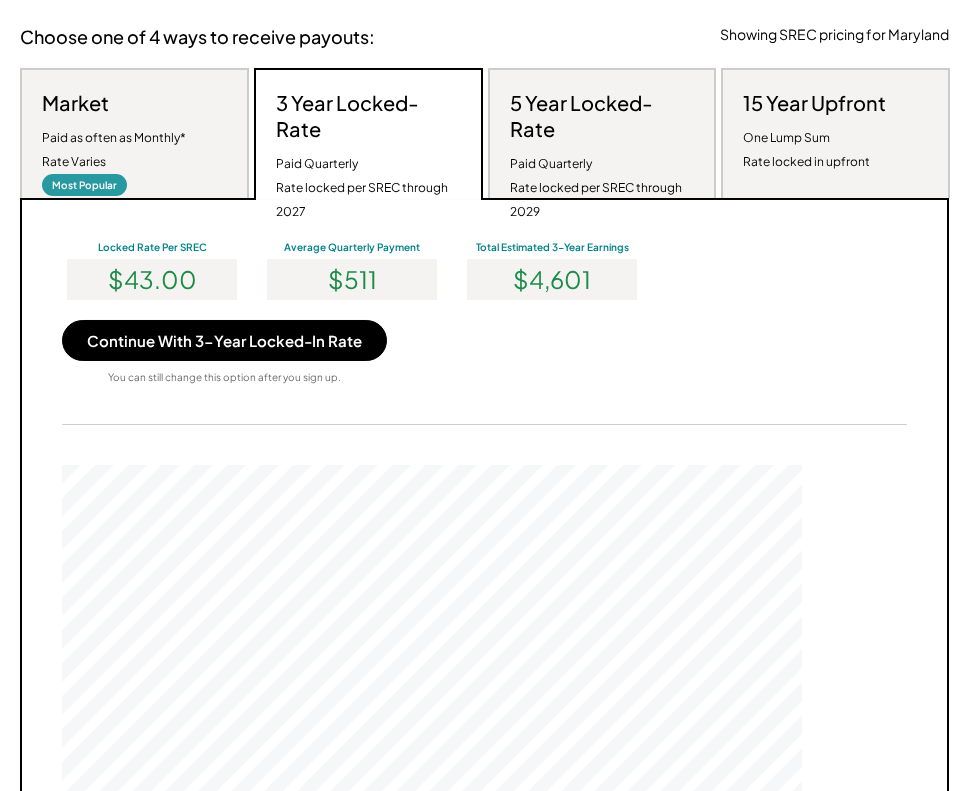 scroll, scrollTop: 999620, scrollLeft: 999260, axis: both 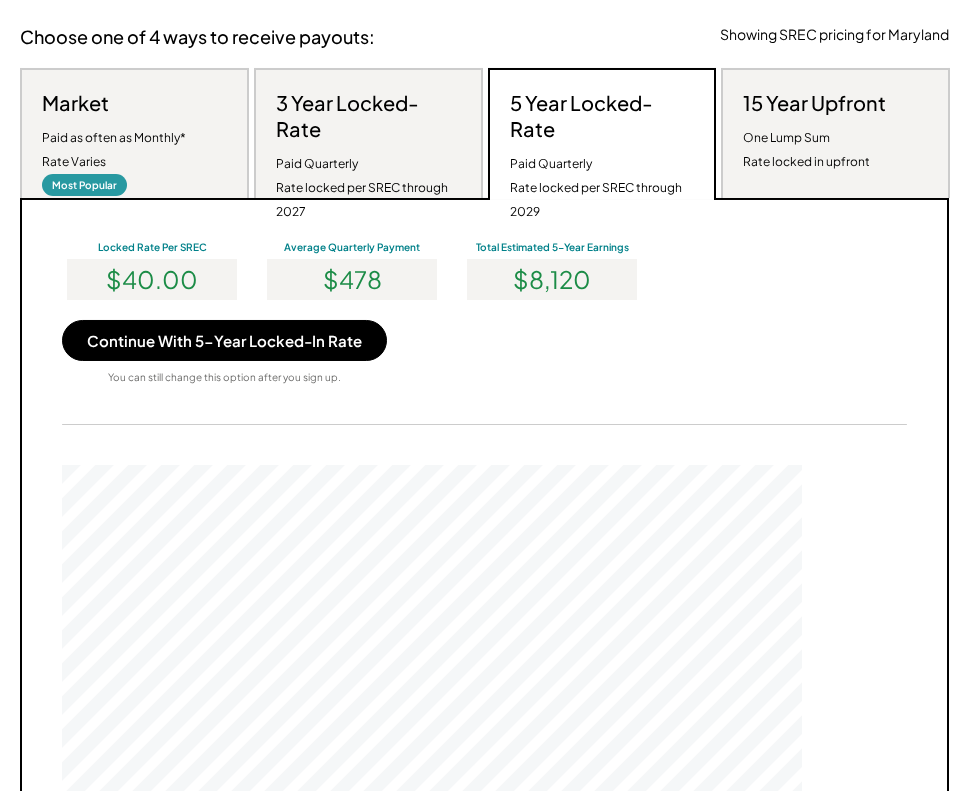 click on "3 Year Locked-Rate" at bounding box center (368, 116) 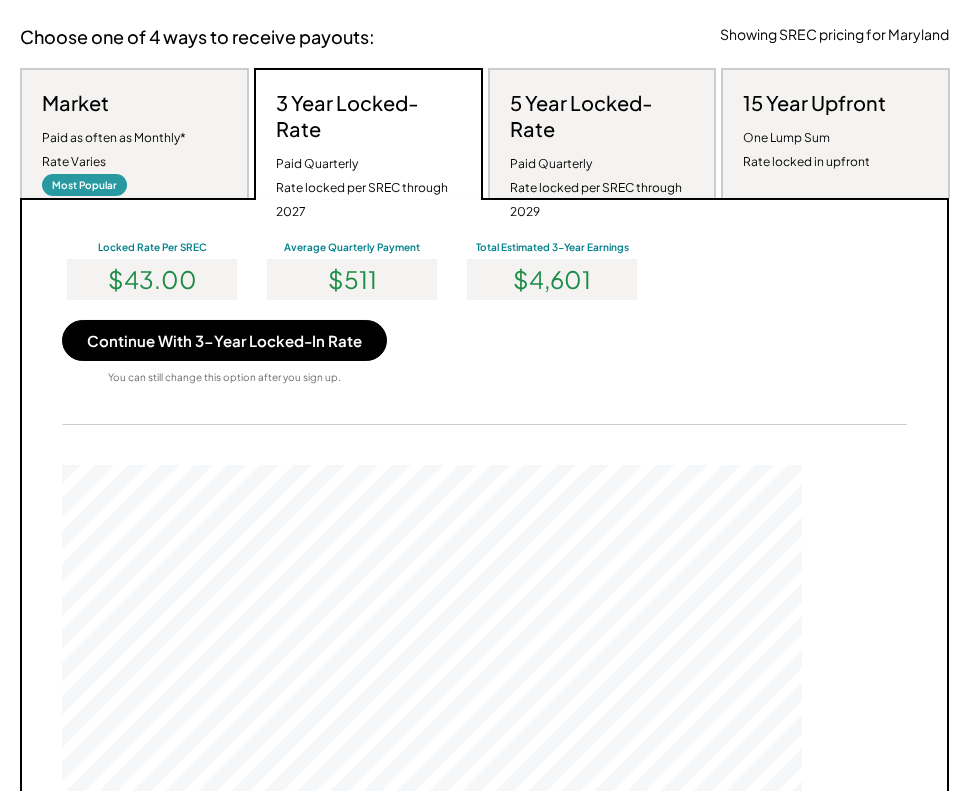 scroll, scrollTop: 999620, scrollLeft: 999260, axis: both 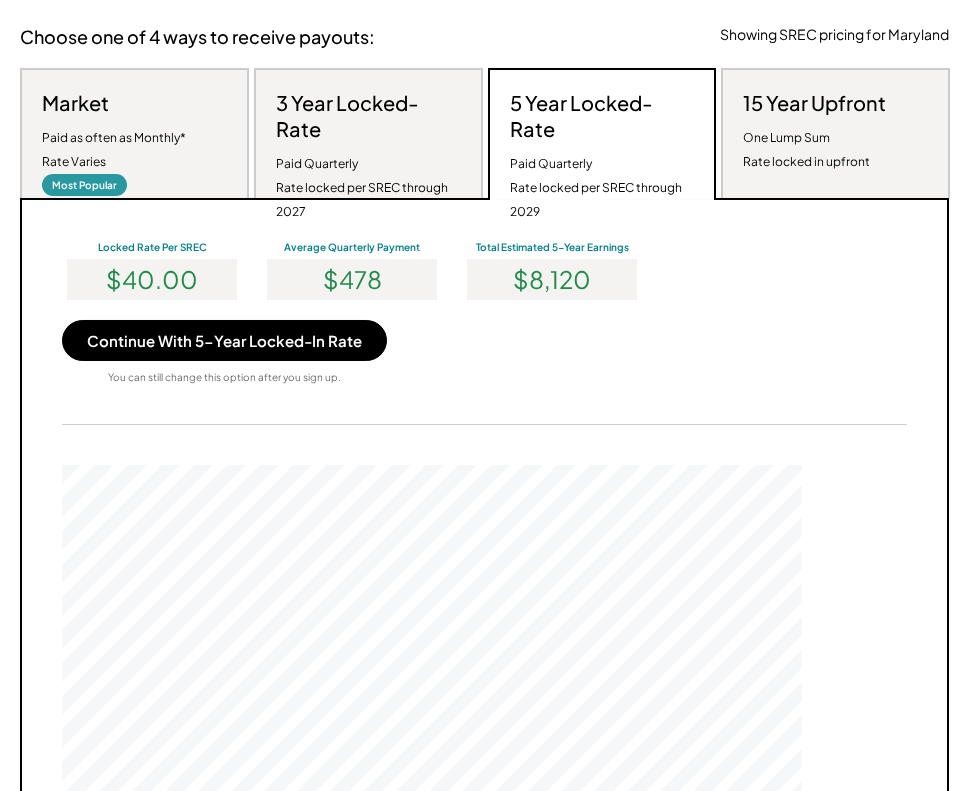 click on "One Lump Sum
Rate locked in upfront" at bounding box center [806, 150] 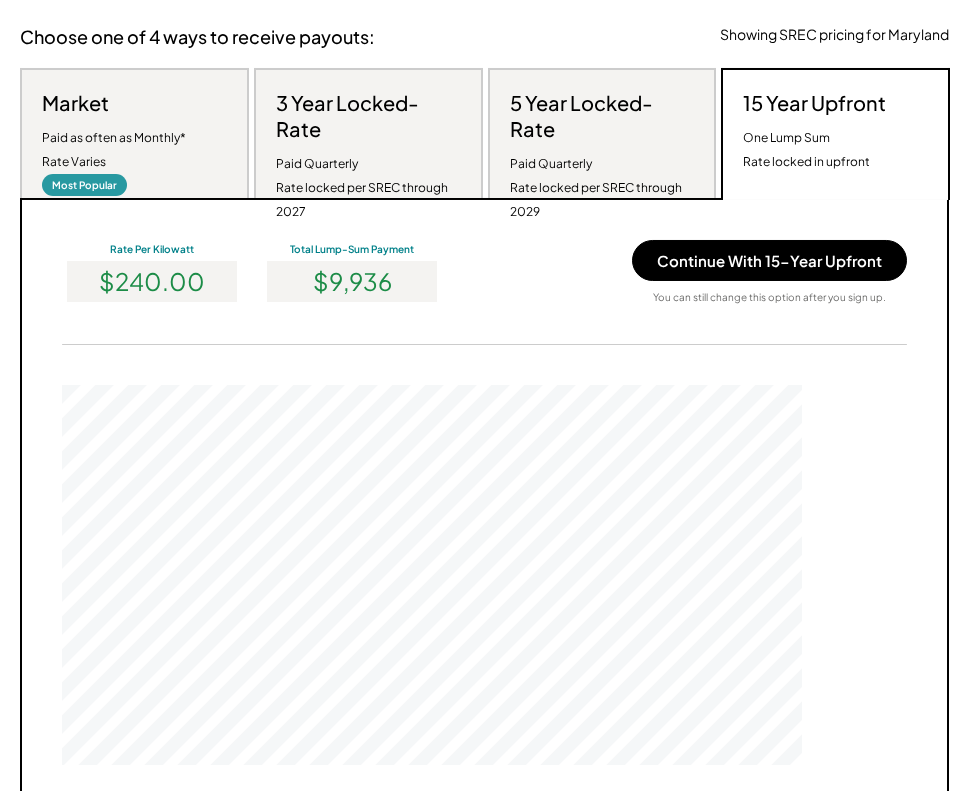 scroll, scrollTop: 999620, scrollLeft: 999260, axis: both 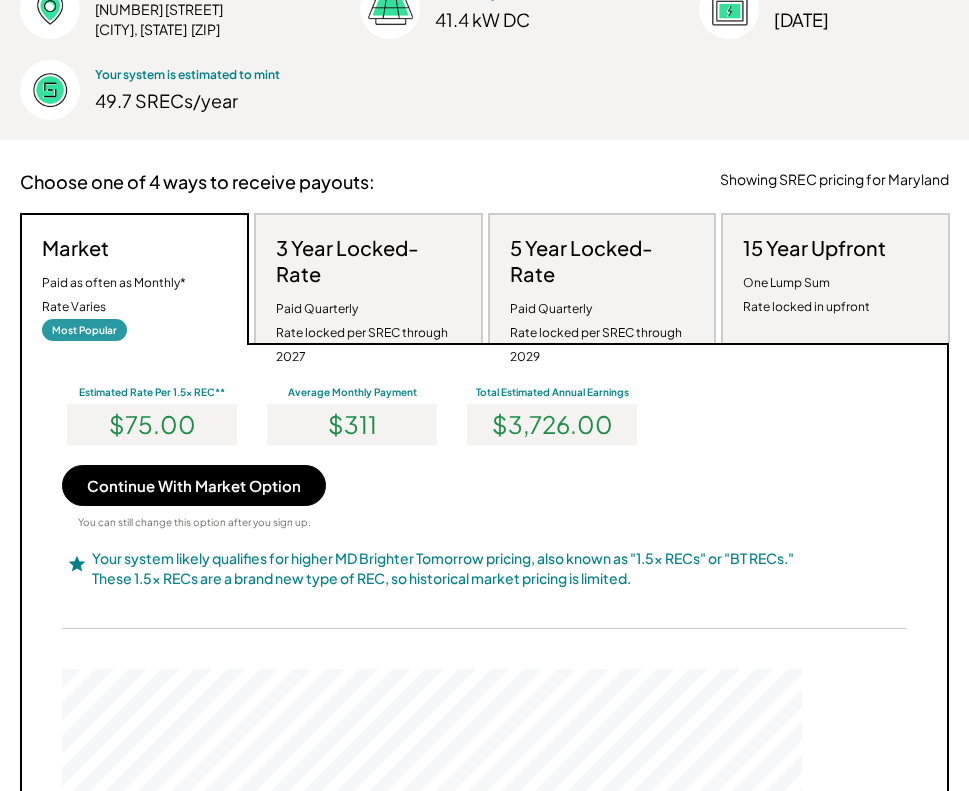 click on "Solar PV system size 41.4 kW DC" at bounding box center [485, 9] 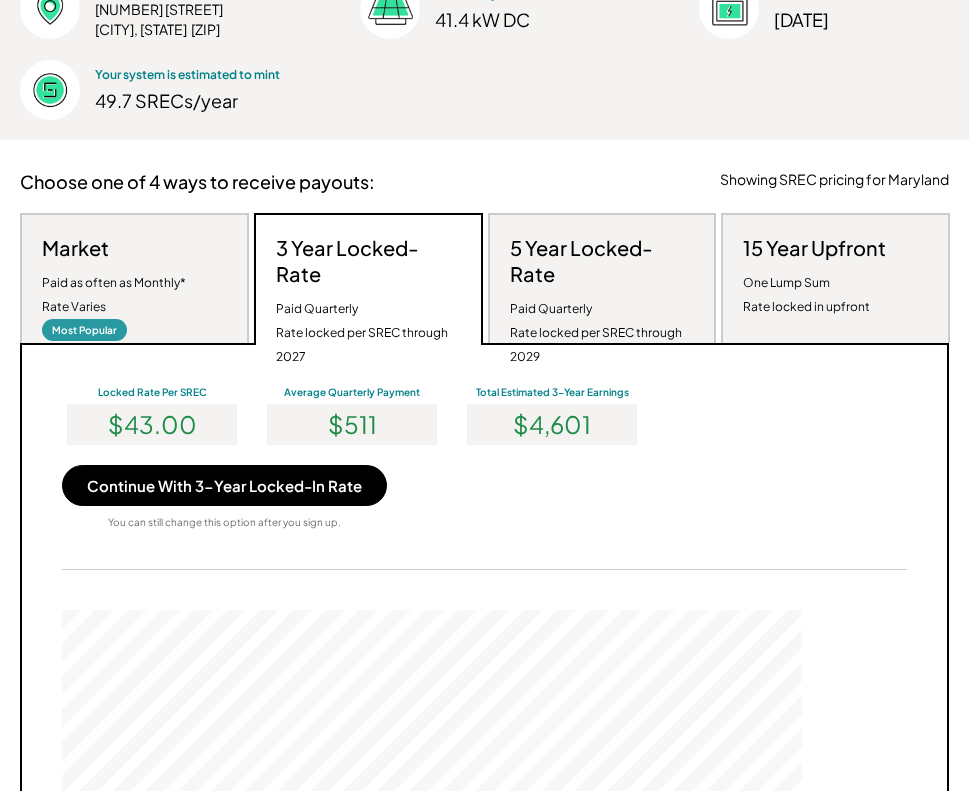 scroll, scrollTop: 999620, scrollLeft: 999260, axis: both 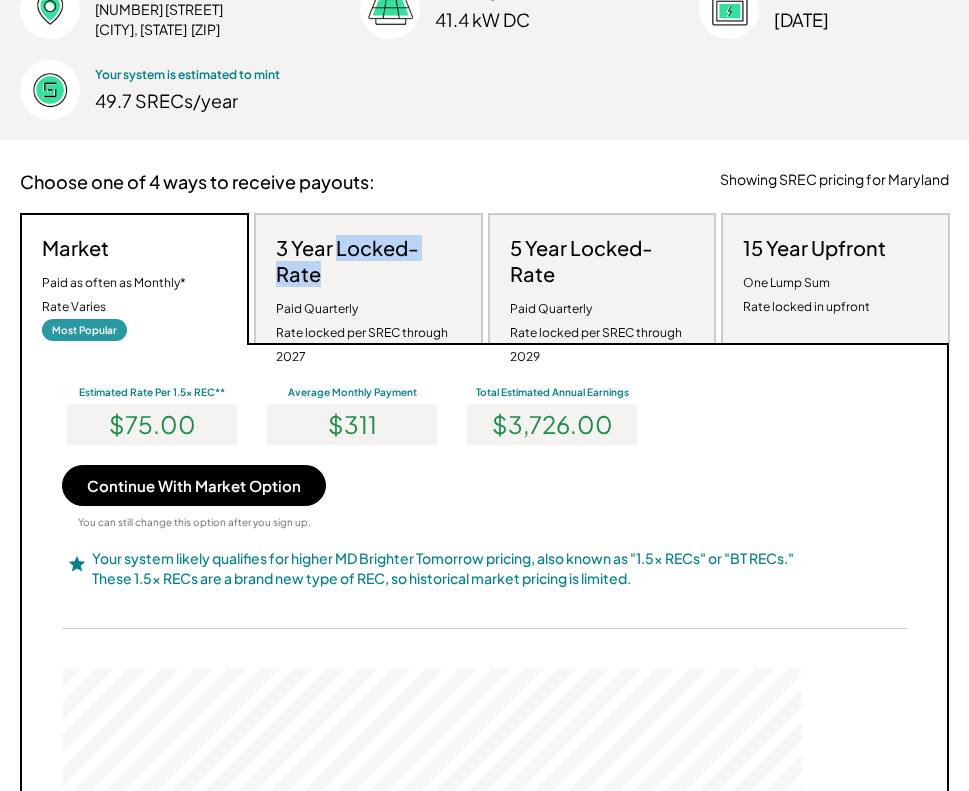 click on "3 Year Locked-Rate" at bounding box center (368, 261) 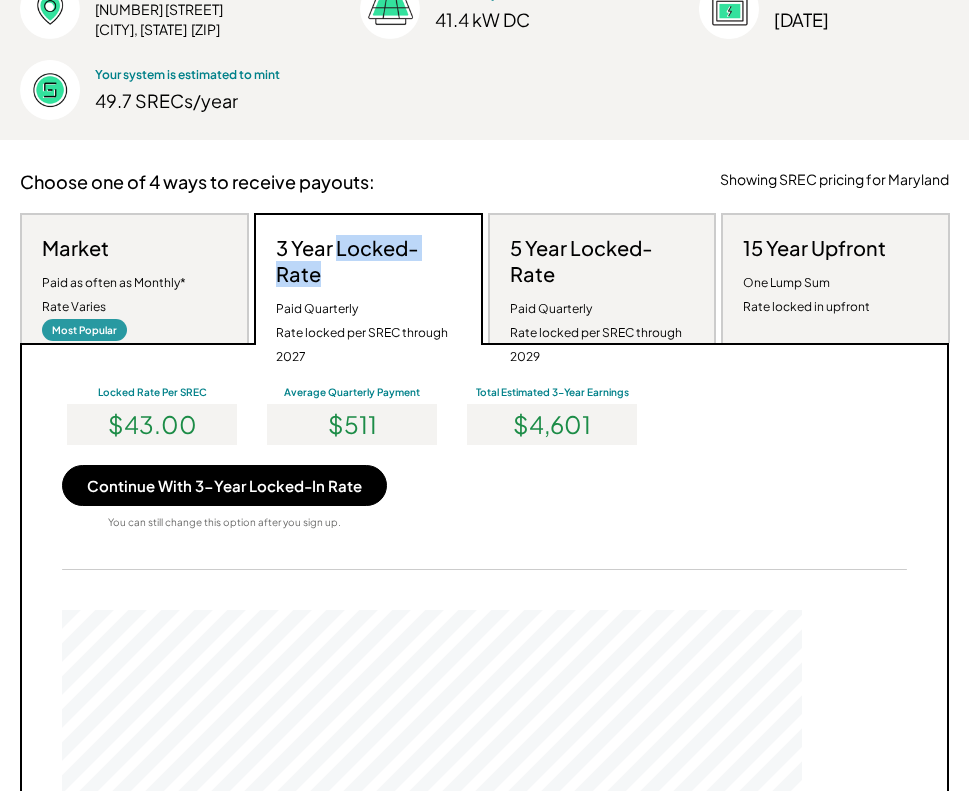 scroll, scrollTop: 999620, scrollLeft: 999260, axis: both 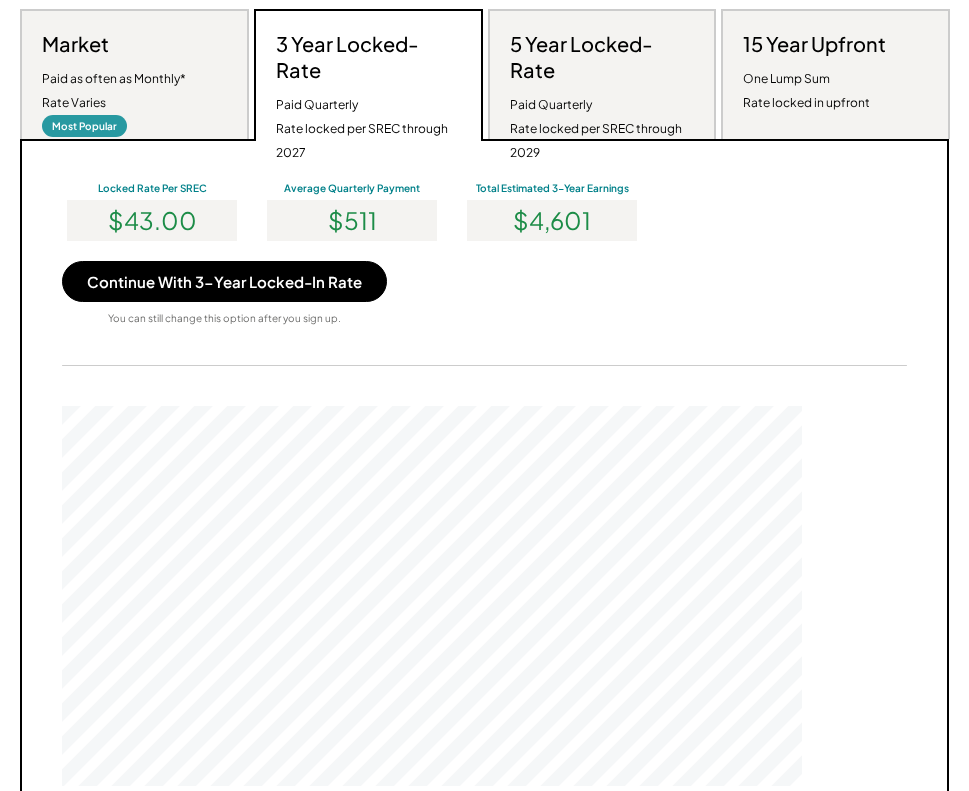click on "Market Paid as often as Monthly*
Rate Varies Most Popular" at bounding box center (134, 74) 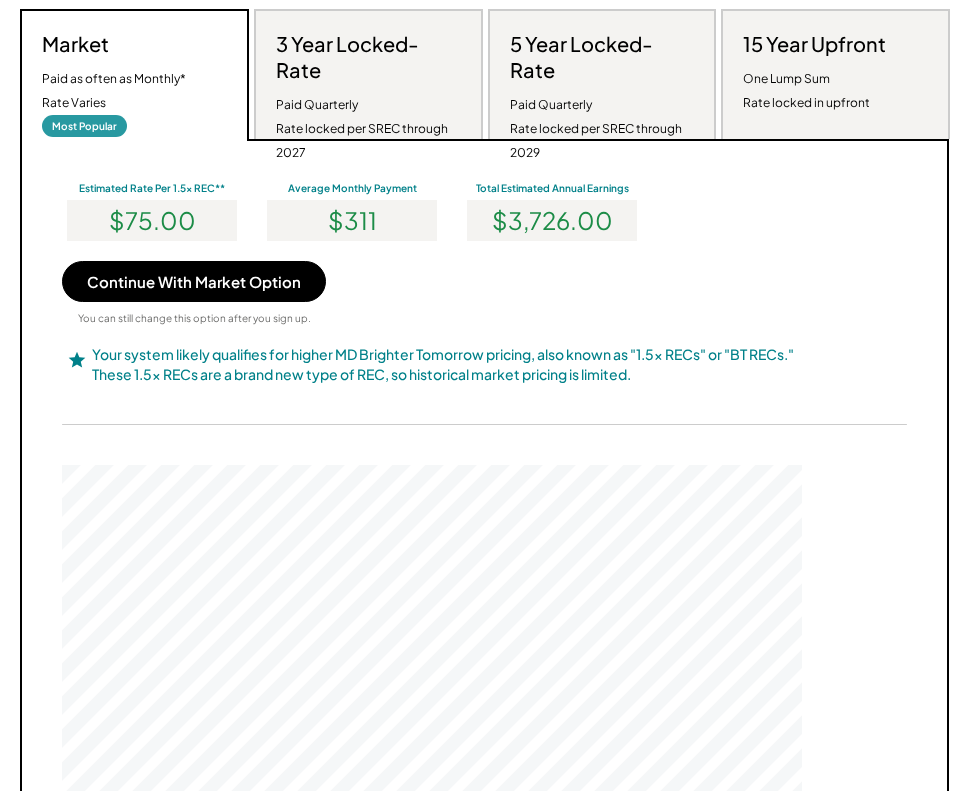 scroll, scrollTop: 999620, scrollLeft: 999260, axis: both 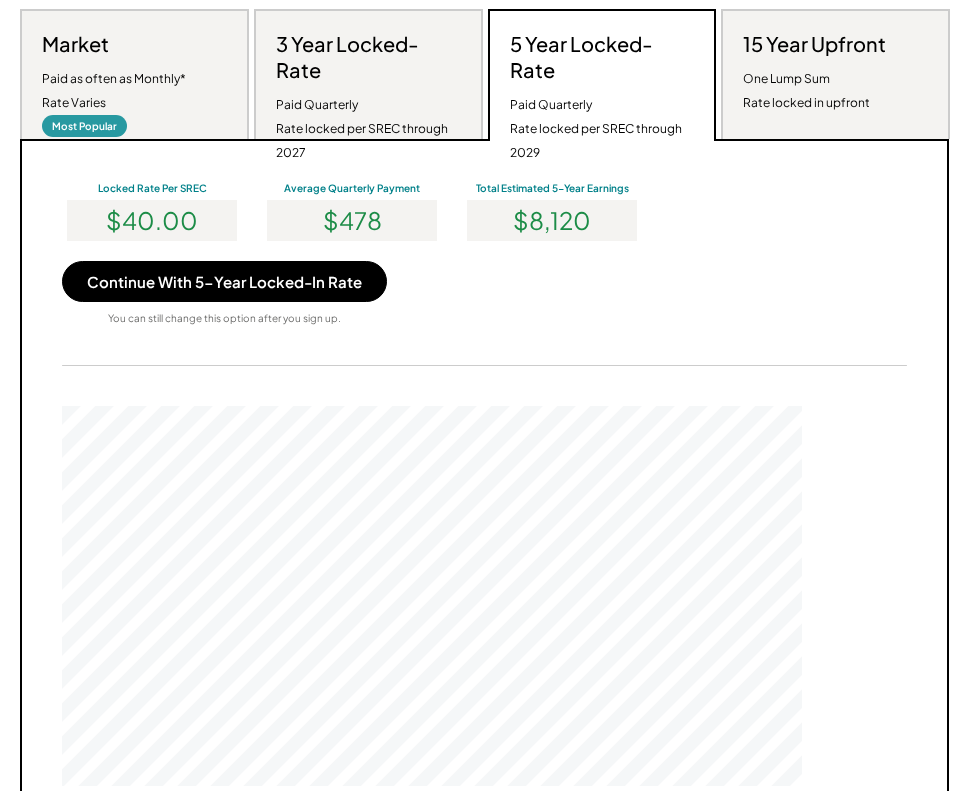 click on "Market Paid as often as Monthly*
Rate Varies Most Popular" at bounding box center [134, 74] 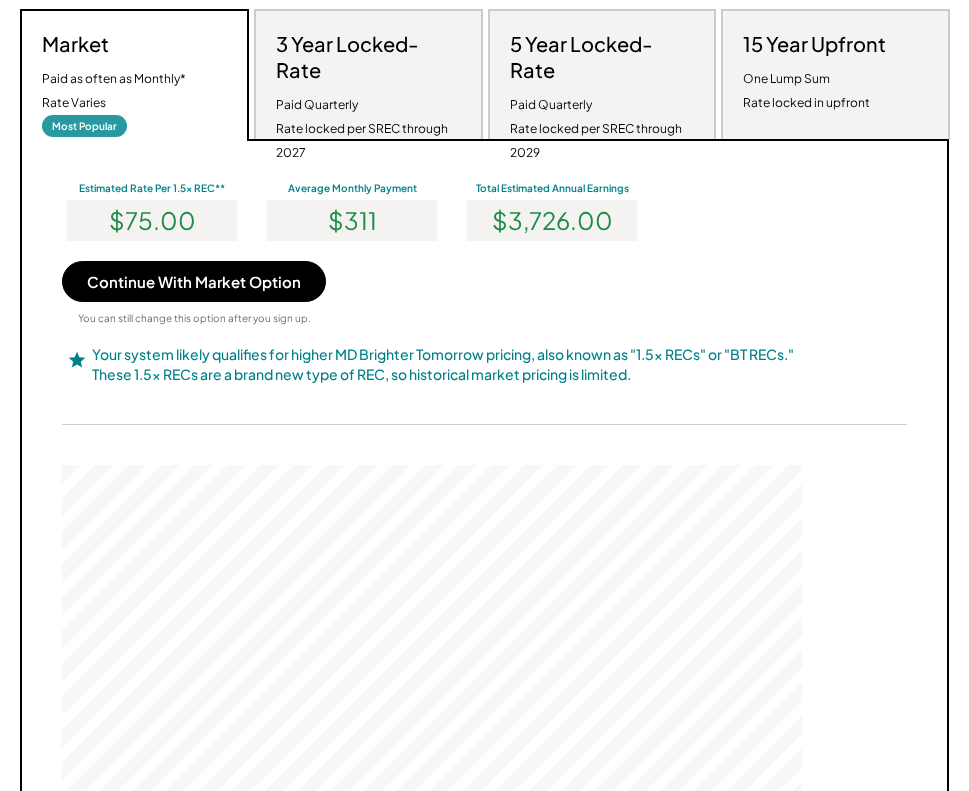 scroll, scrollTop: 999620, scrollLeft: 999260, axis: both 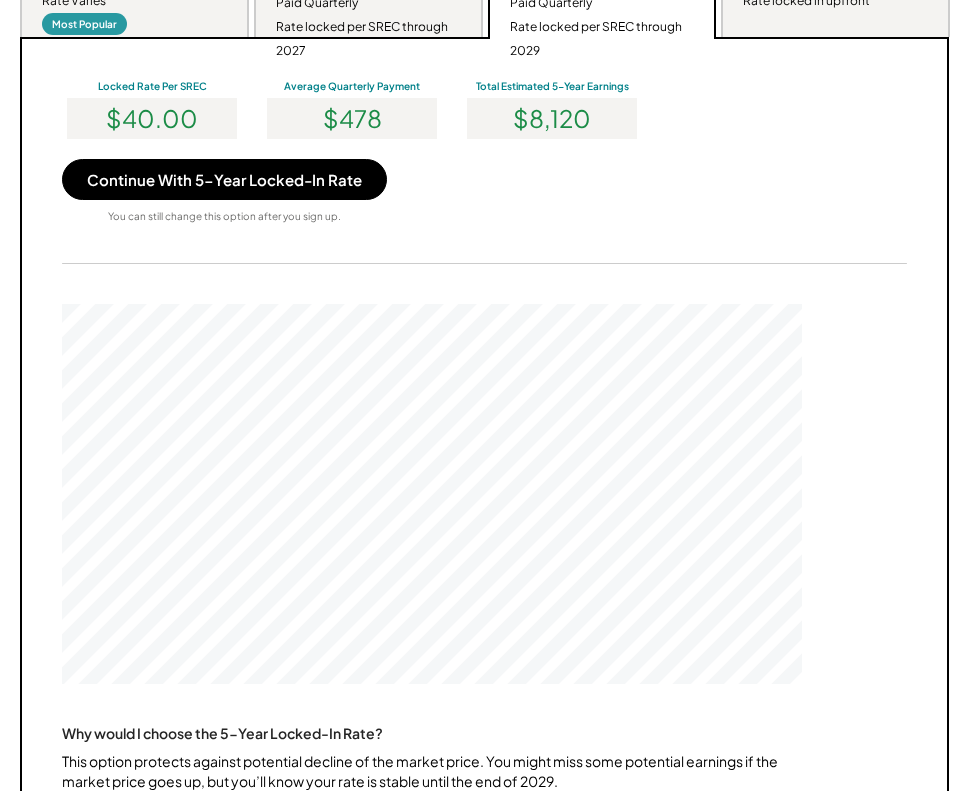 click on "One Lump Sum
Rate locked in upfront" at bounding box center (806, -11) 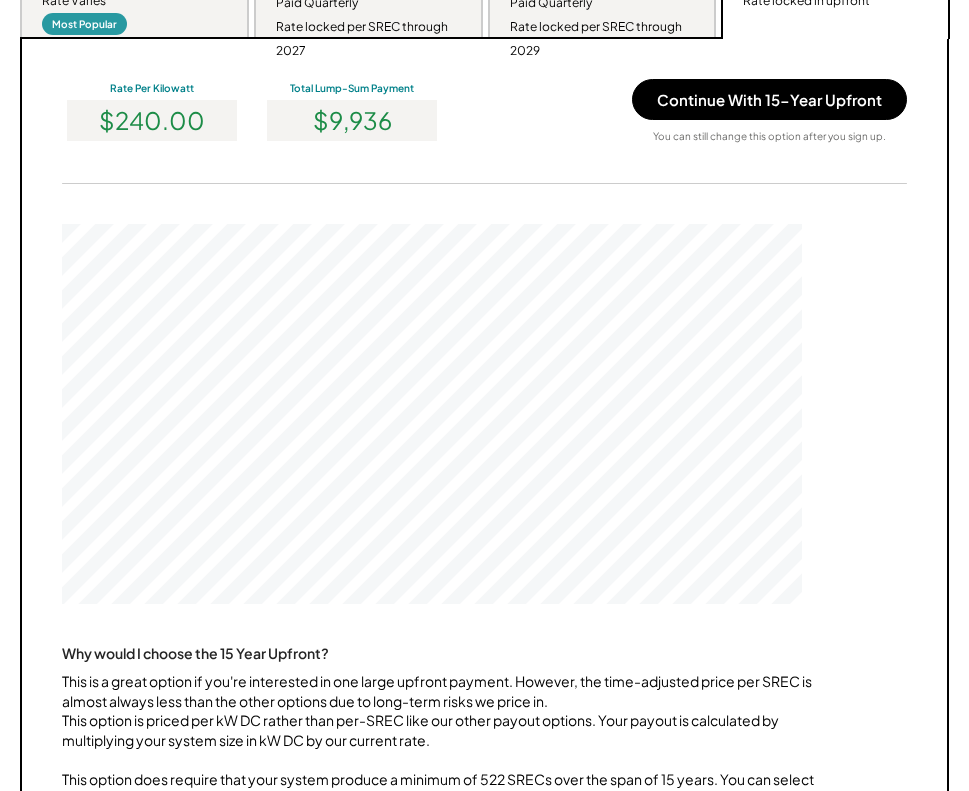 scroll, scrollTop: 999620, scrollLeft: 999260, axis: both 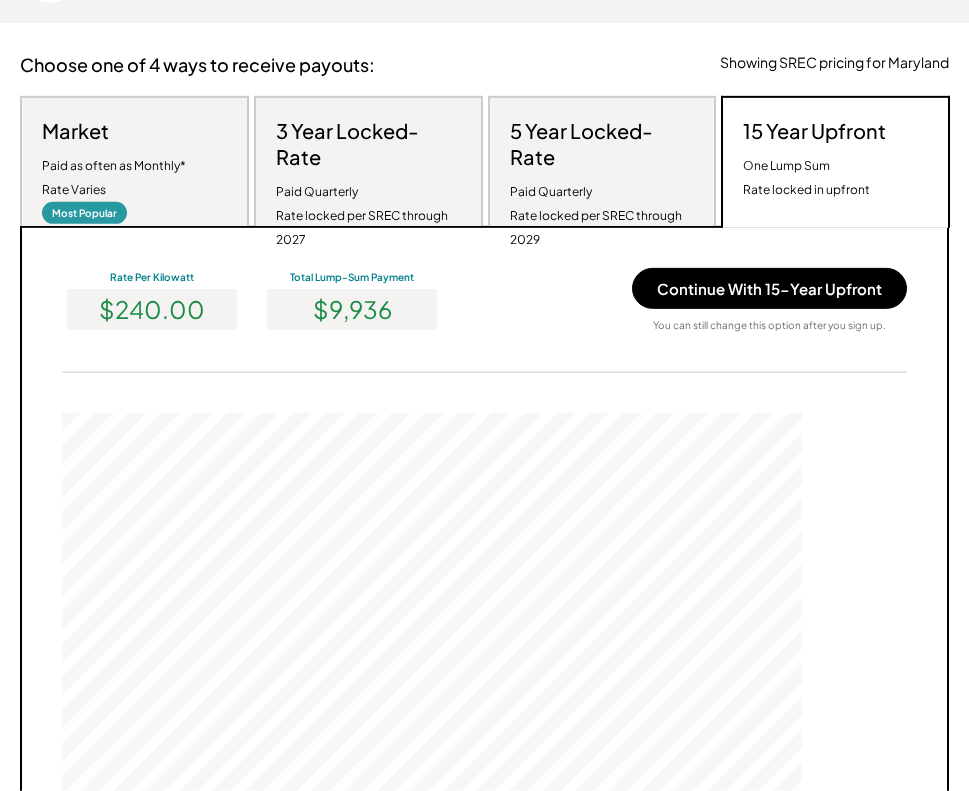 drag, startPoint x: 395, startPoint y: 433, endPoint x: 387, endPoint y: 225, distance: 208.1538 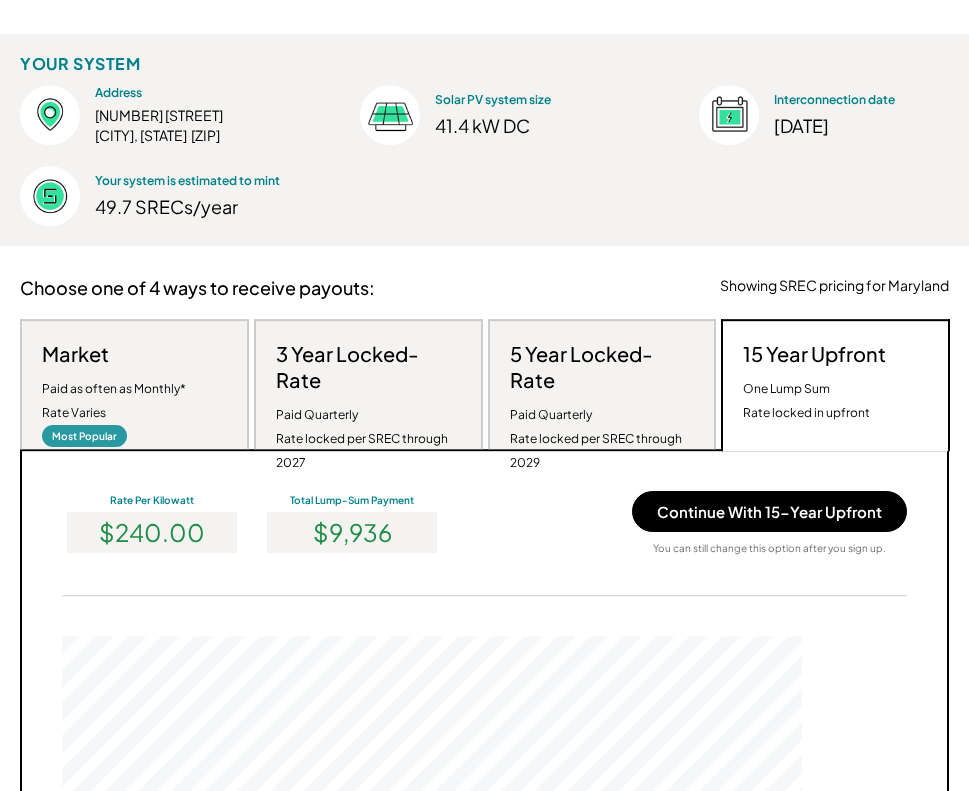 scroll, scrollTop: 231, scrollLeft: 0, axis: vertical 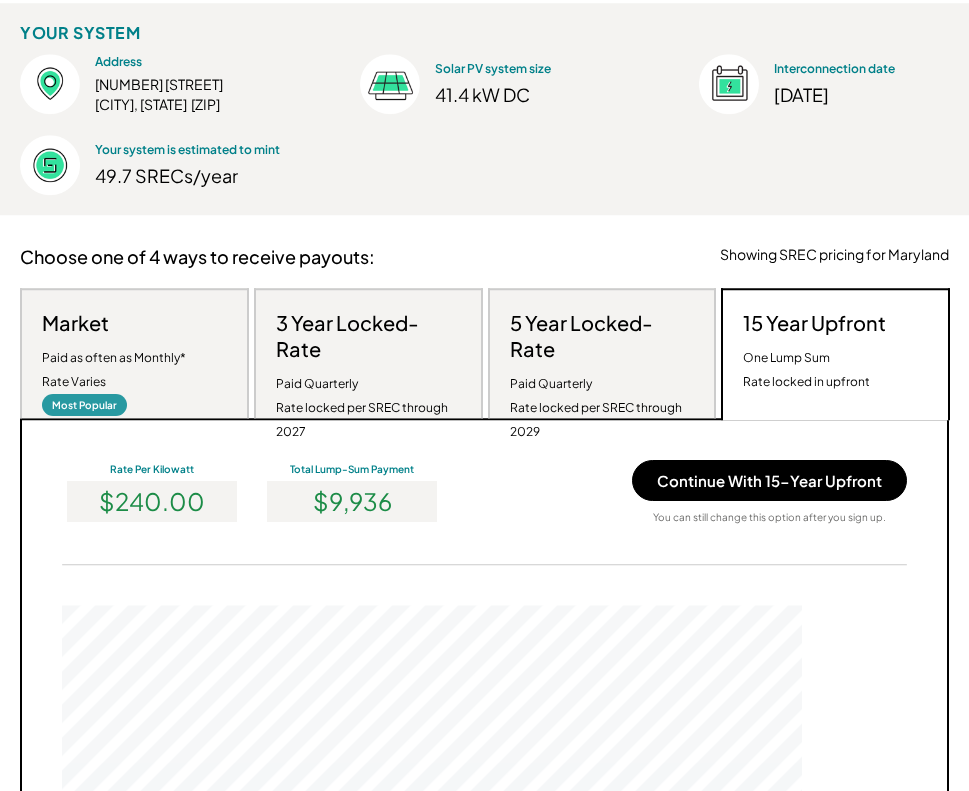 click on "Market Paid as often as Monthly*
Rate Varies Most Popular" at bounding box center (134, 353) 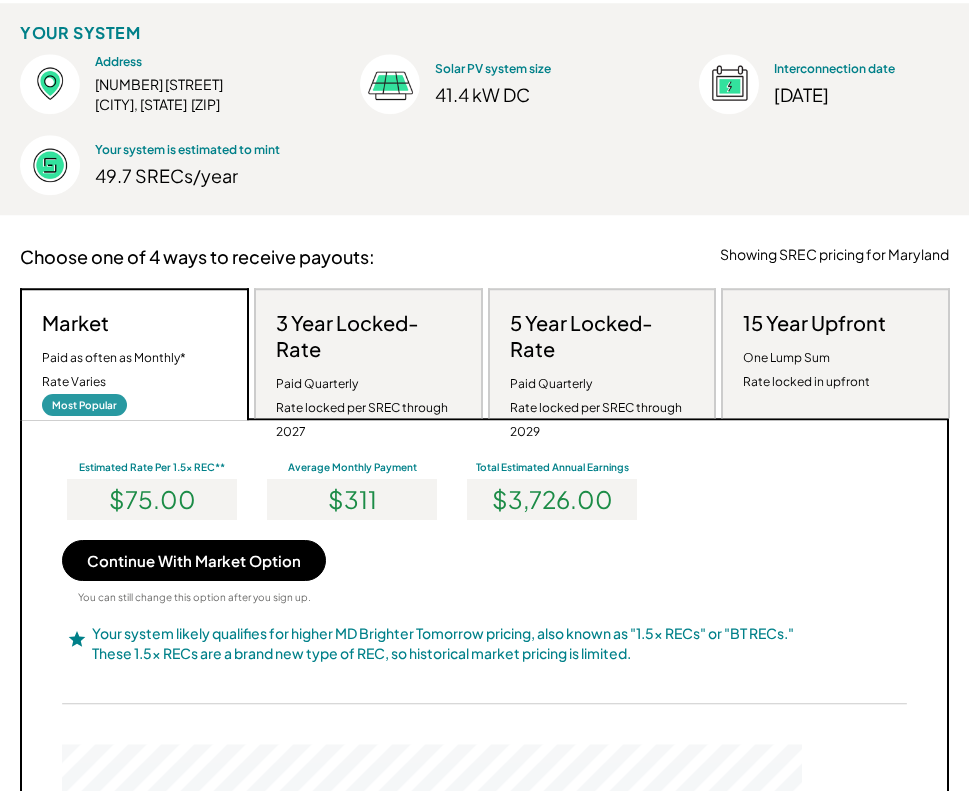 scroll, scrollTop: 999620, scrollLeft: 999260, axis: both 